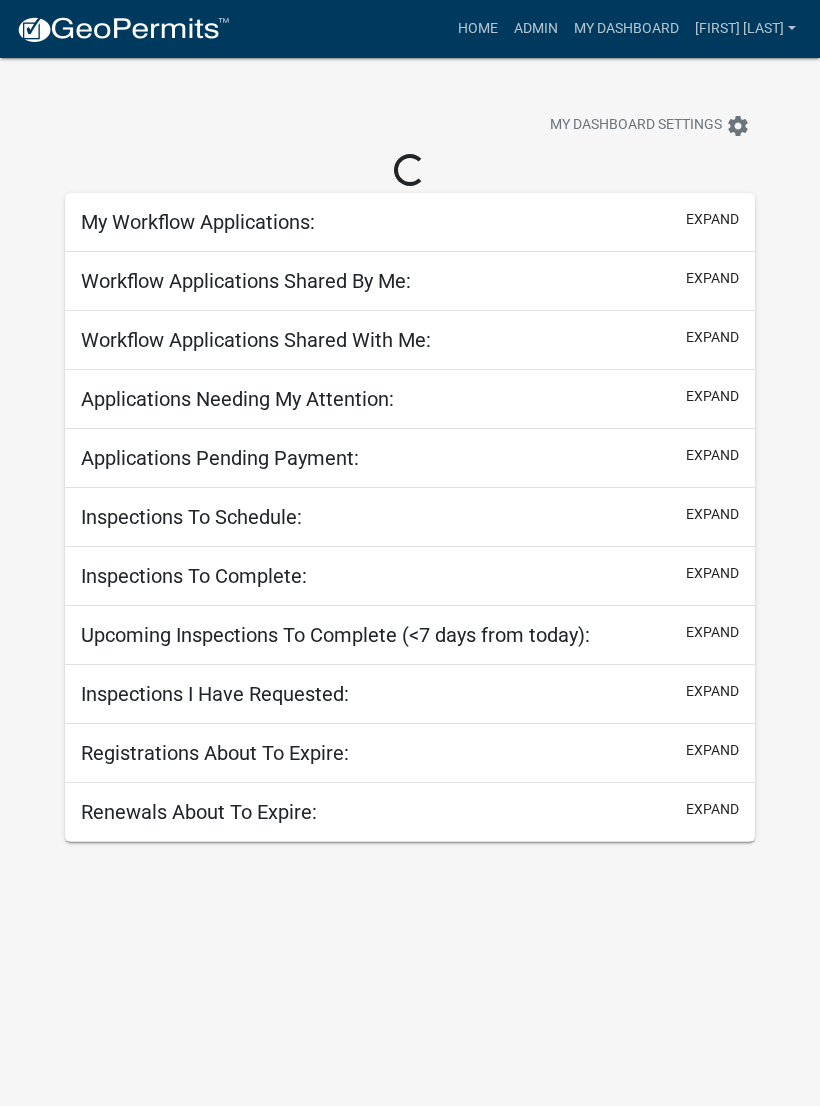 scroll, scrollTop: 0, scrollLeft: 0, axis: both 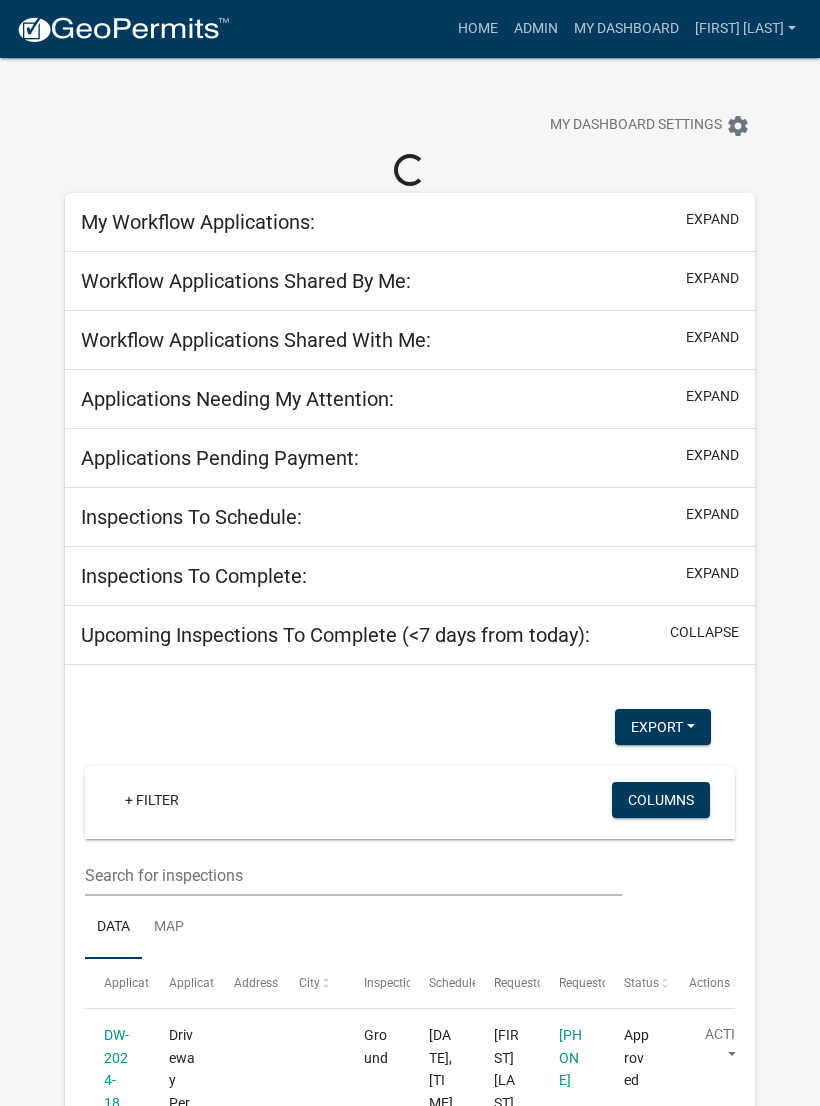 select on "3: 100" 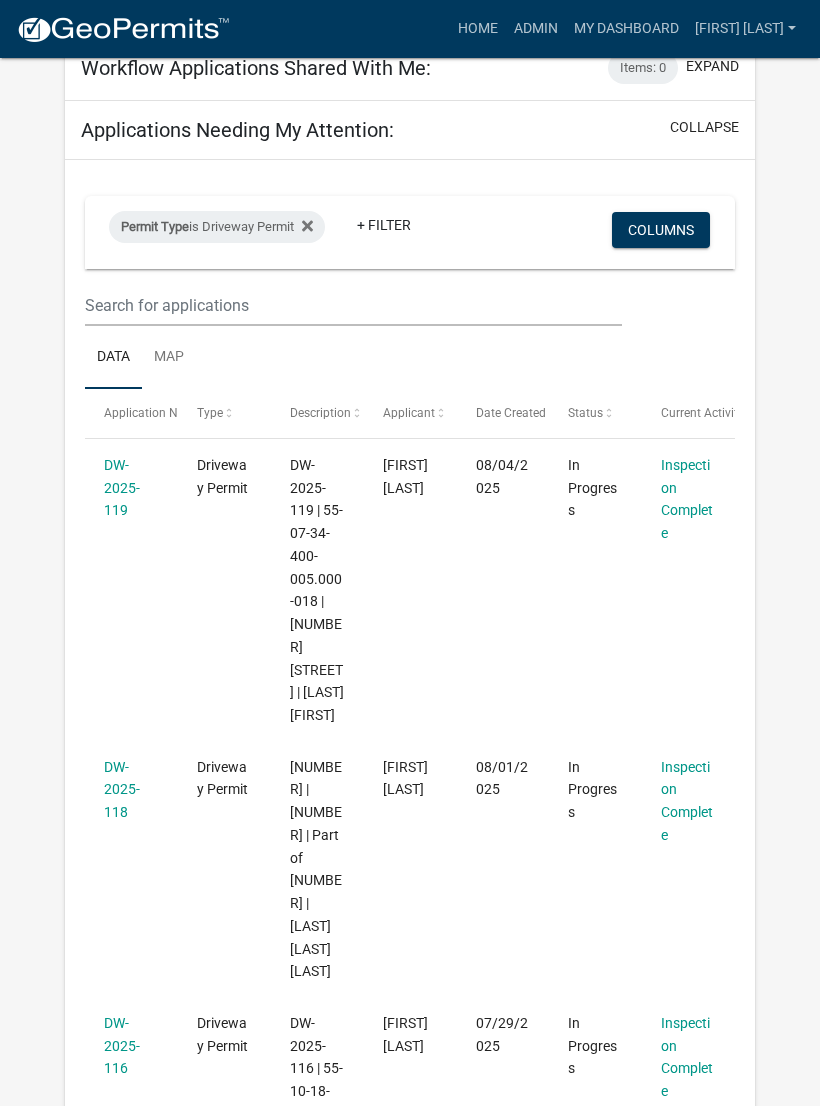 scroll, scrollTop: 251, scrollLeft: 0, axis: vertical 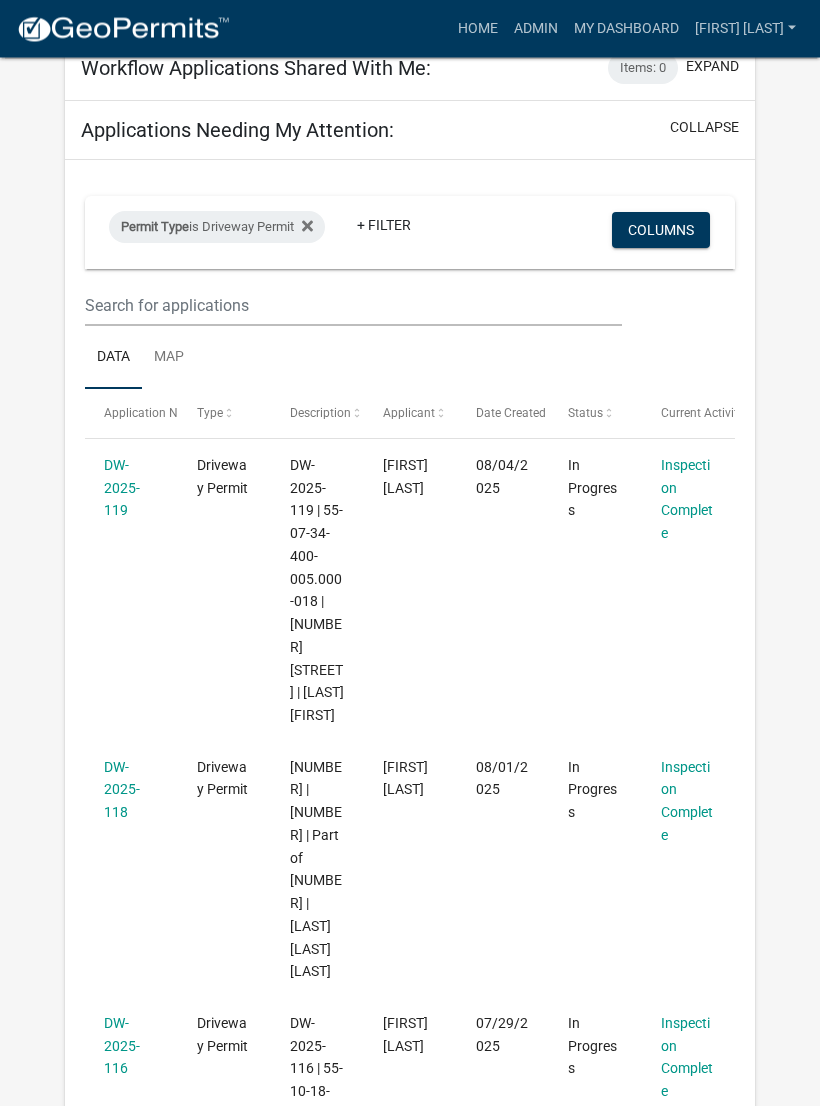 click on "DW-2025-119" 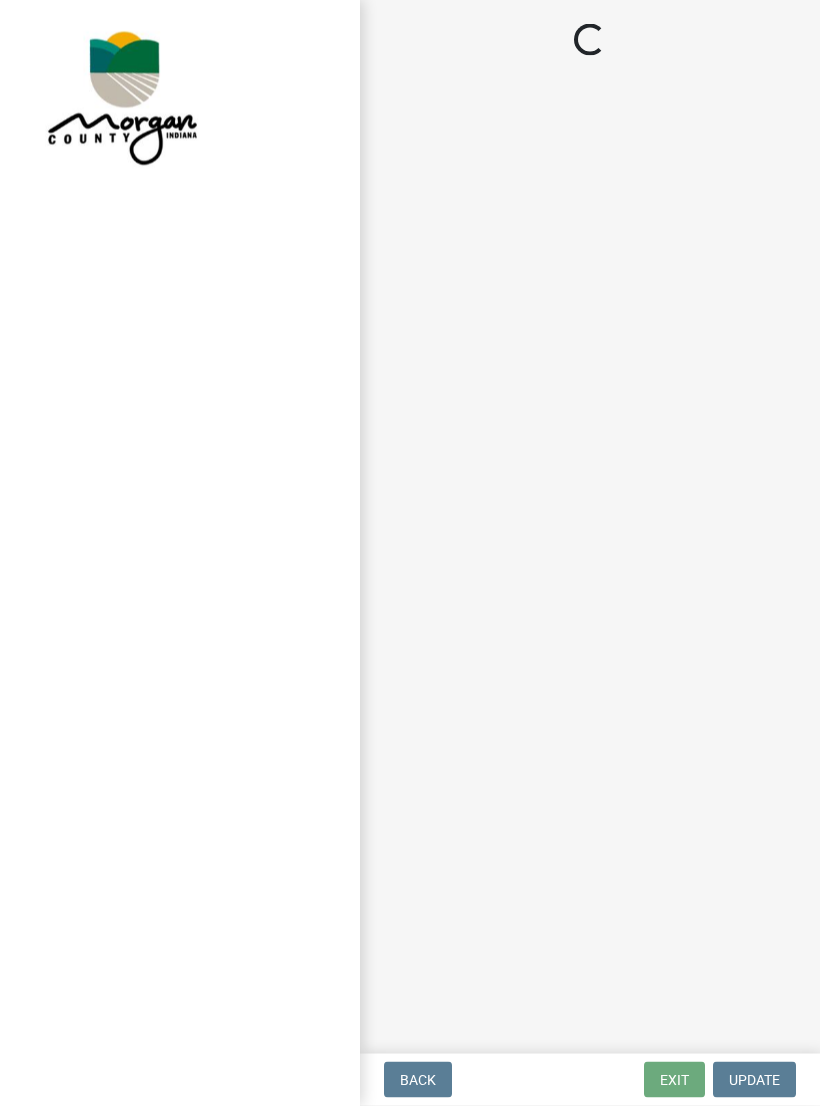 scroll, scrollTop: 0, scrollLeft: 0, axis: both 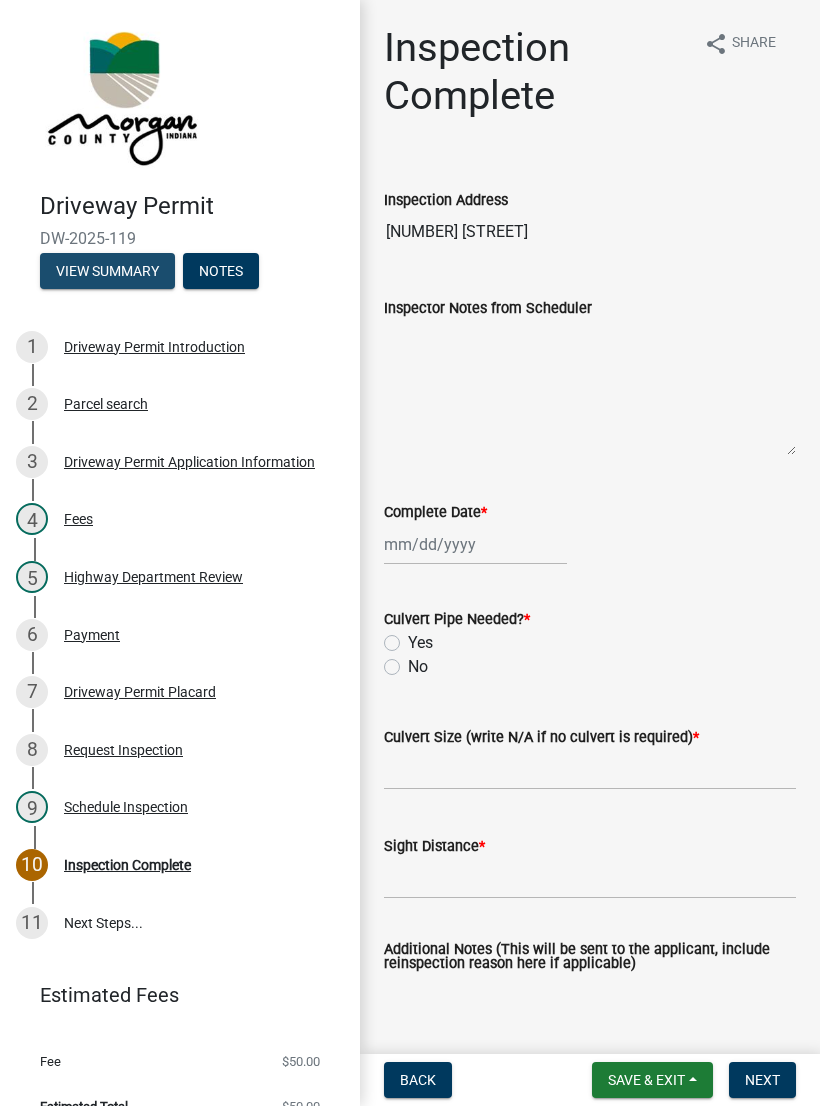 click on "View Summary" at bounding box center [107, 271] 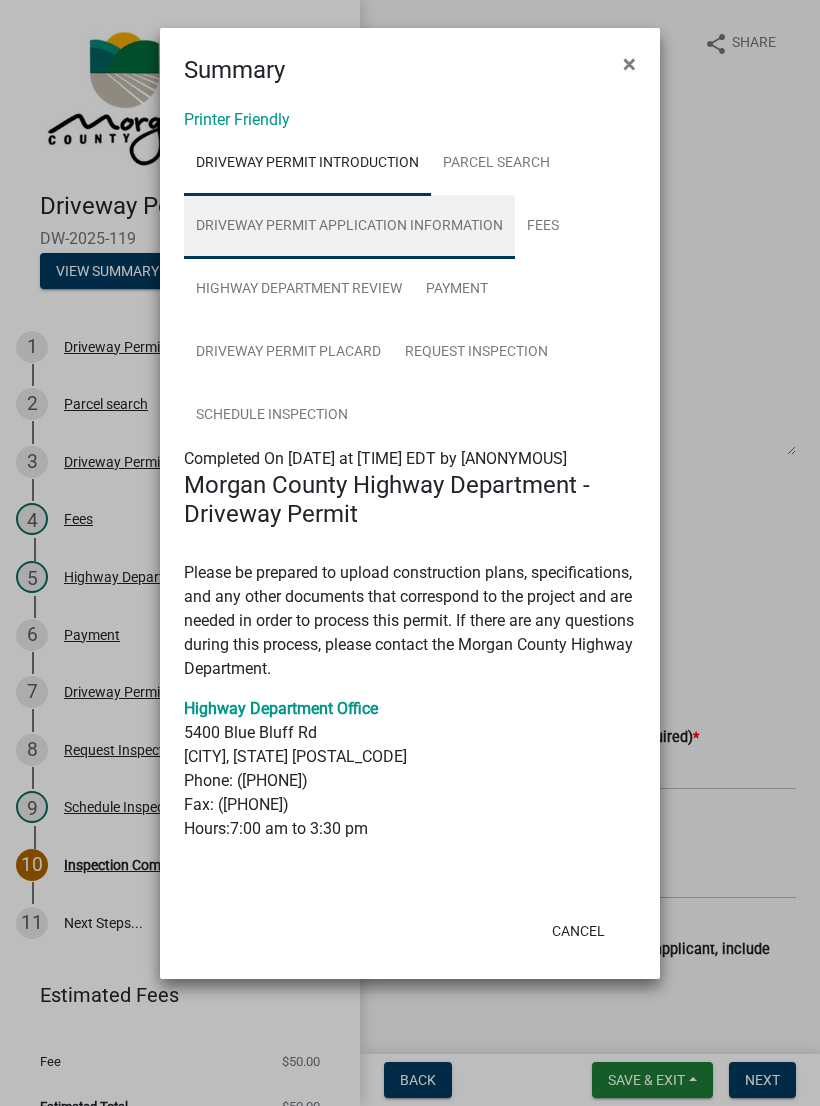 click on "Driveway Permit Application Information" at bounding box center (349, 227) 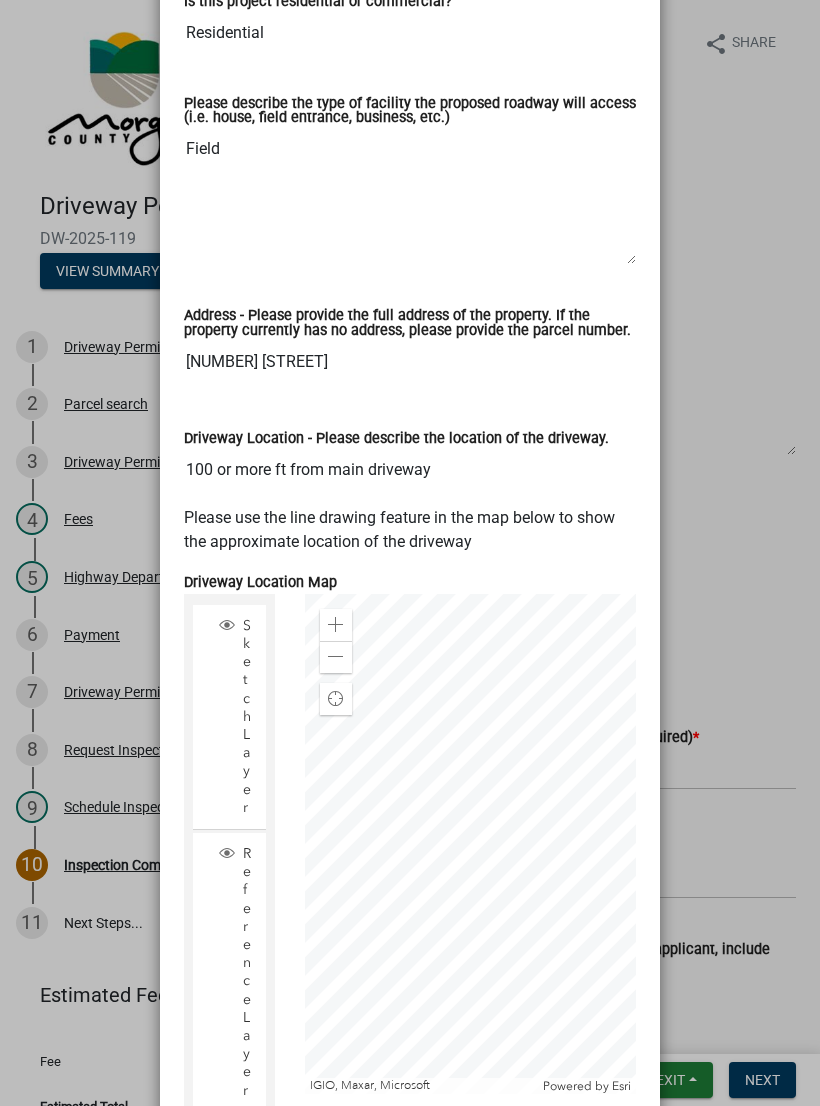 scroll, scrollTop: 1399, scrollLeft: 0, axis: vertical 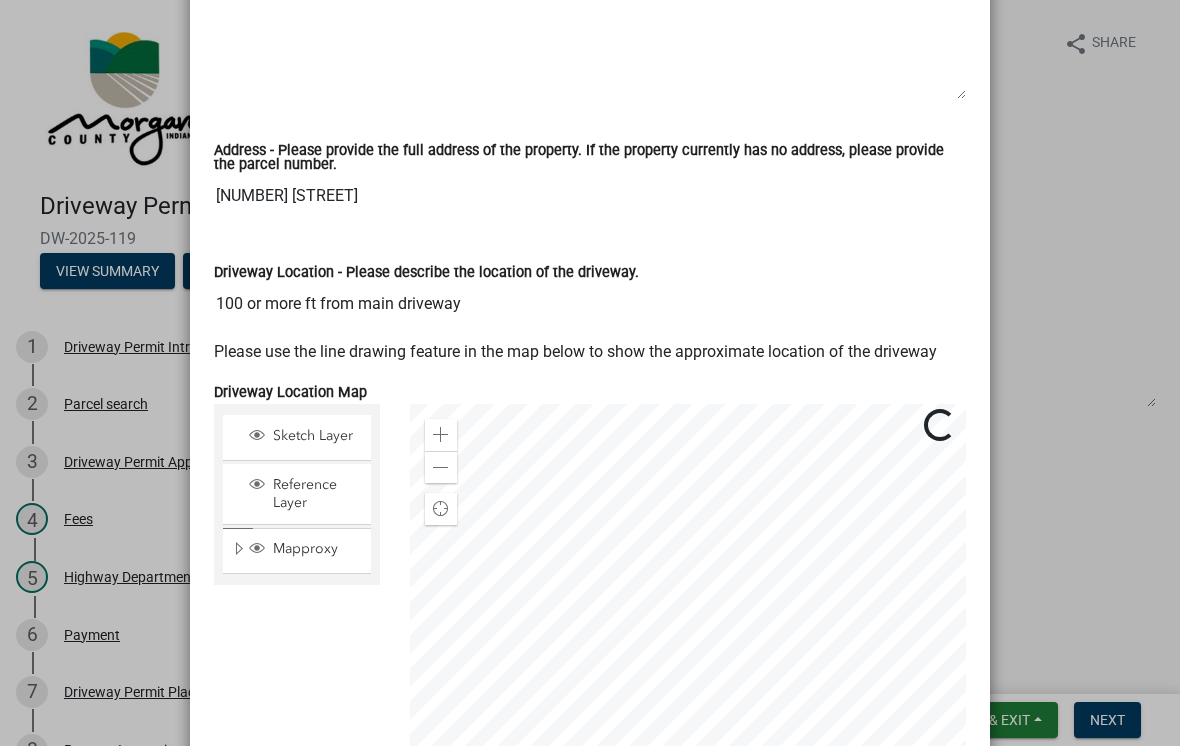 click on "Printer Friendly Driveway Permit Introduction Parcel search Driveway Permit Application Information Fees Highway Department Review Payment Driveway Permit Placard Request Inspection Schedule Inspection Completed On [DATE] at [TIME] EDT by Anonymous Morgan County Highway Department - Driveway Permit Please be prepared to upload construction plans, specifications, and any other documents that correspond to the project and are needed in order to process this permit. If there are any questions during this process, please contact the Morgan County Highway Department. Highway Department Office [NUMBER] [STREET] [CITY], [STATE] [ZIP] Phone: [PHONE] Fax: [PHONE] Hours:7:00 am to 3:30 pm Completed On [DATE] at [TIME] EDT by Anonymous Zoom in Zoom out Find my location Powered by Esri 0, 0 Loading... ParcelID Address City OwnerName Acres 55-07-34-400-005.000-018 161 N [STREET] [CITY] [OWNER NAME] 4.629 Is this project residential or commercial?" 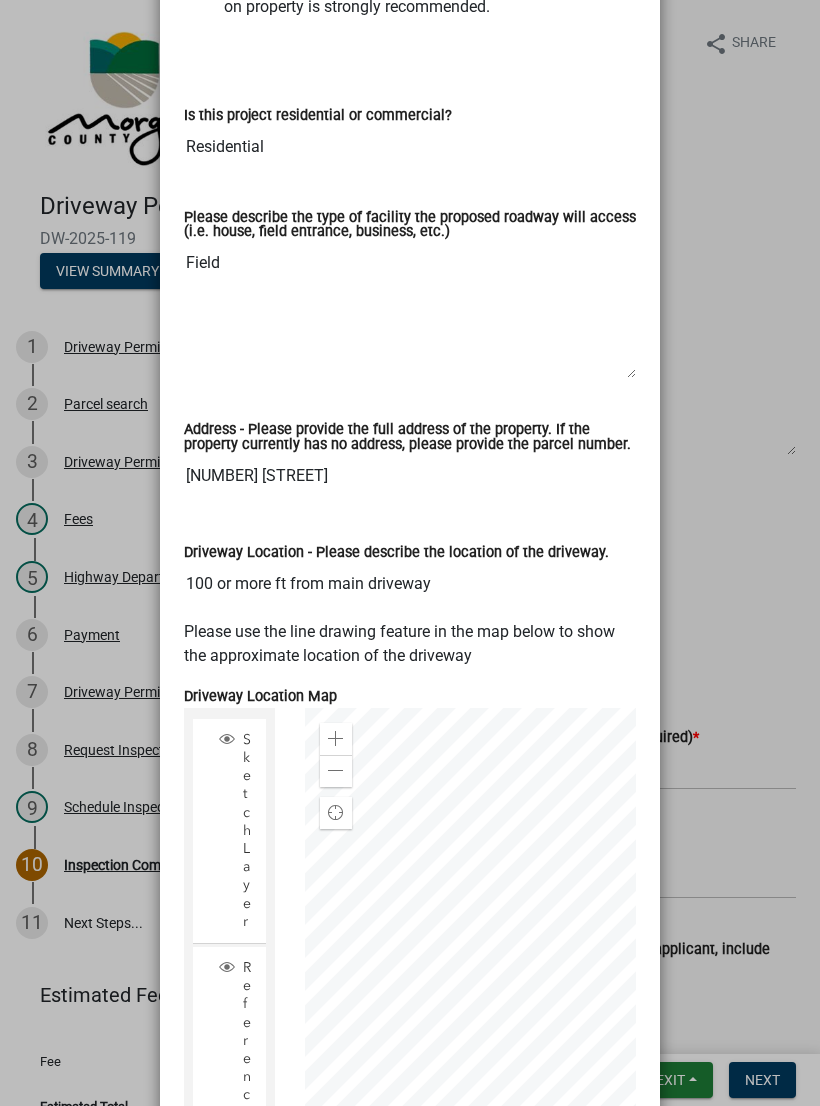 scroll, scrollTop: 1017, scrollLeft: 0, axis: vertical 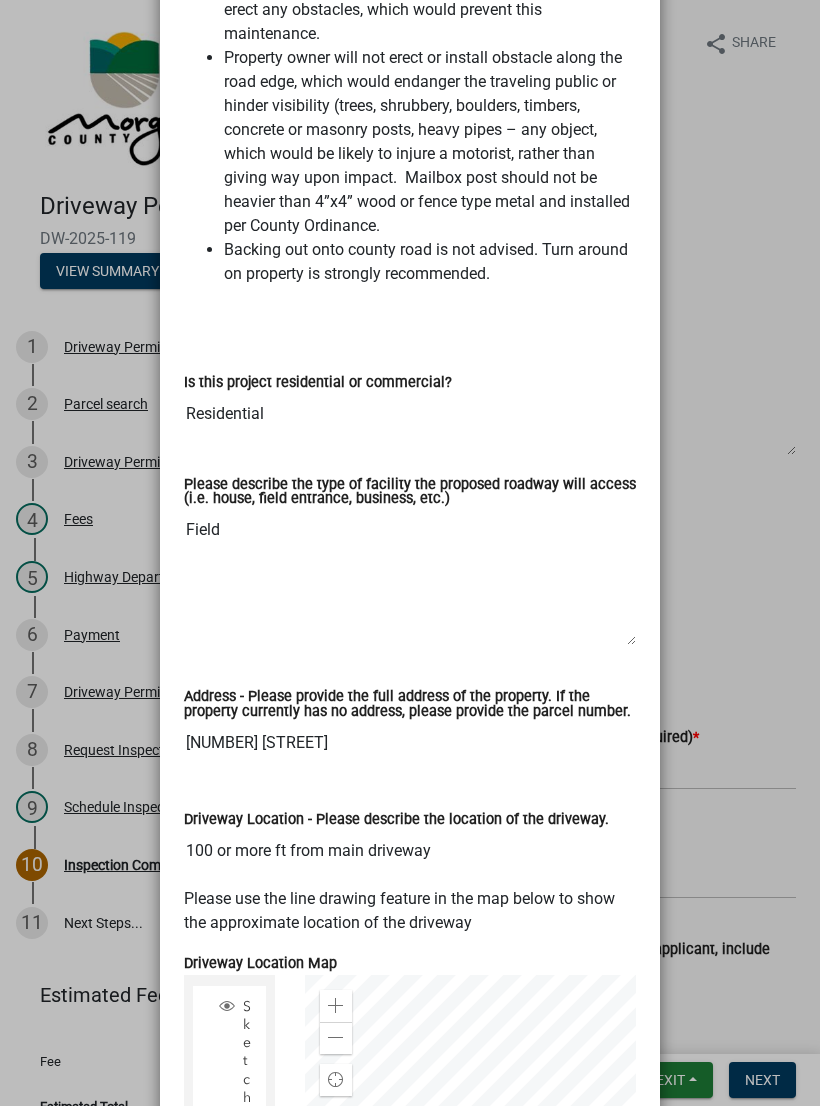 click on "Summary × Printer Friendly Driveway Permit Introduction Parcel search Driveway Permit Application Information Fees Highway Department Review Payment Driveway Permit Placard Request Inspection Schedule Inspection Completed On Monday, [DATE] at 12:21 PM EDT by Anonymous Morgan County Highway Department - Driveway Permit Please be prepared to upload construction plans, specifications, and any other documents that correspond to the project and are needed in order to process this permit. If there are any questions during this process, please contact the Morgan County Highway Department. Highway Department Office [NUMBER] [STREET] [CITY], [STATE]  [POSTAL CODE]  Phone: [PHONE] Fax: [PHONE] Hours:7:00 am to 3:30 pm Completed On Monday, [DATE] at 12:22 PM EDT by Anonymous Zoom in Zoom out Find my location Powered by   Esri 0, 0 Loading... ParcelID Address City OwnerName  Acres  55-07-34-400-005.000-018 161 N [STREET] [CITY] [LAST NAME]  4.629    Residential Field  Sketch Layer" 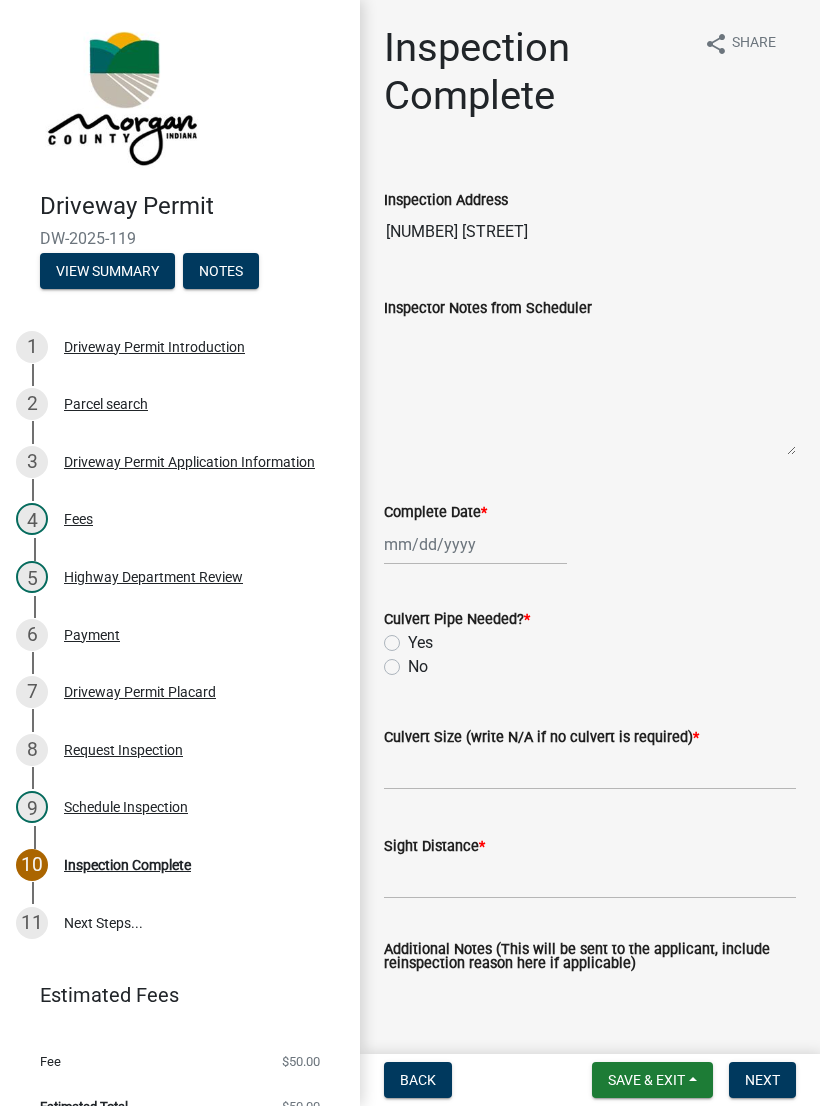 click 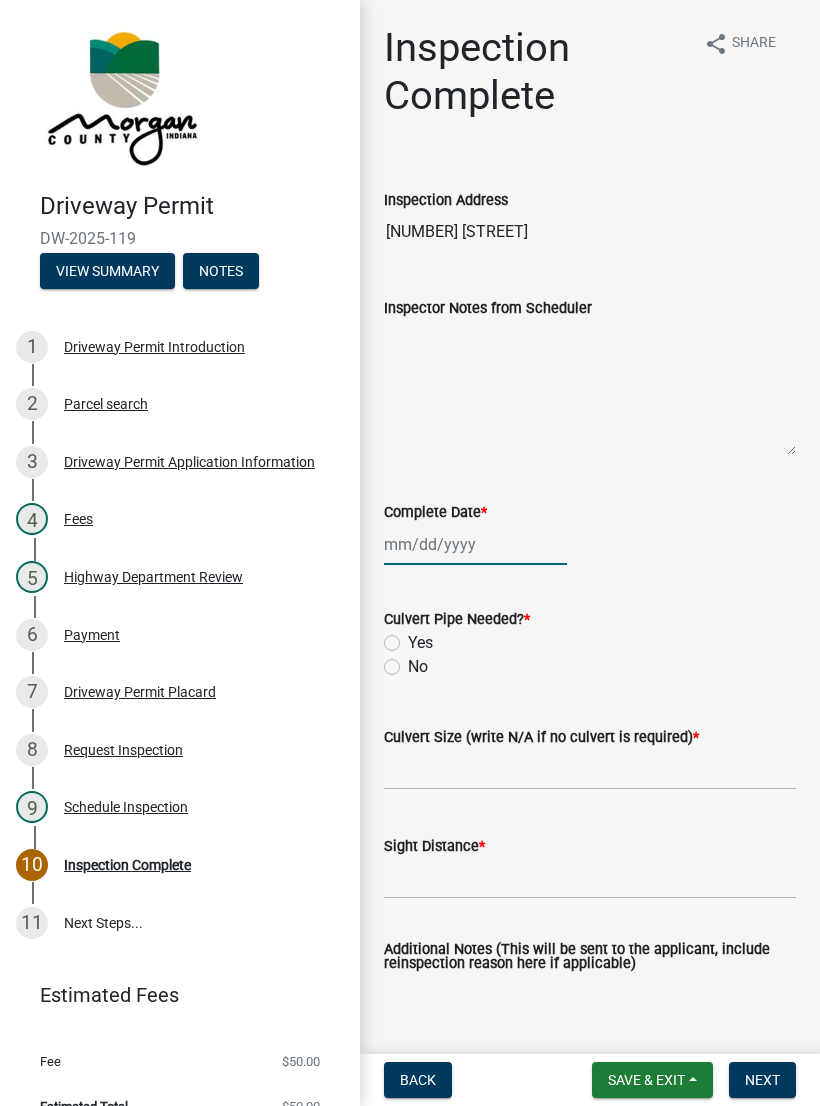 click 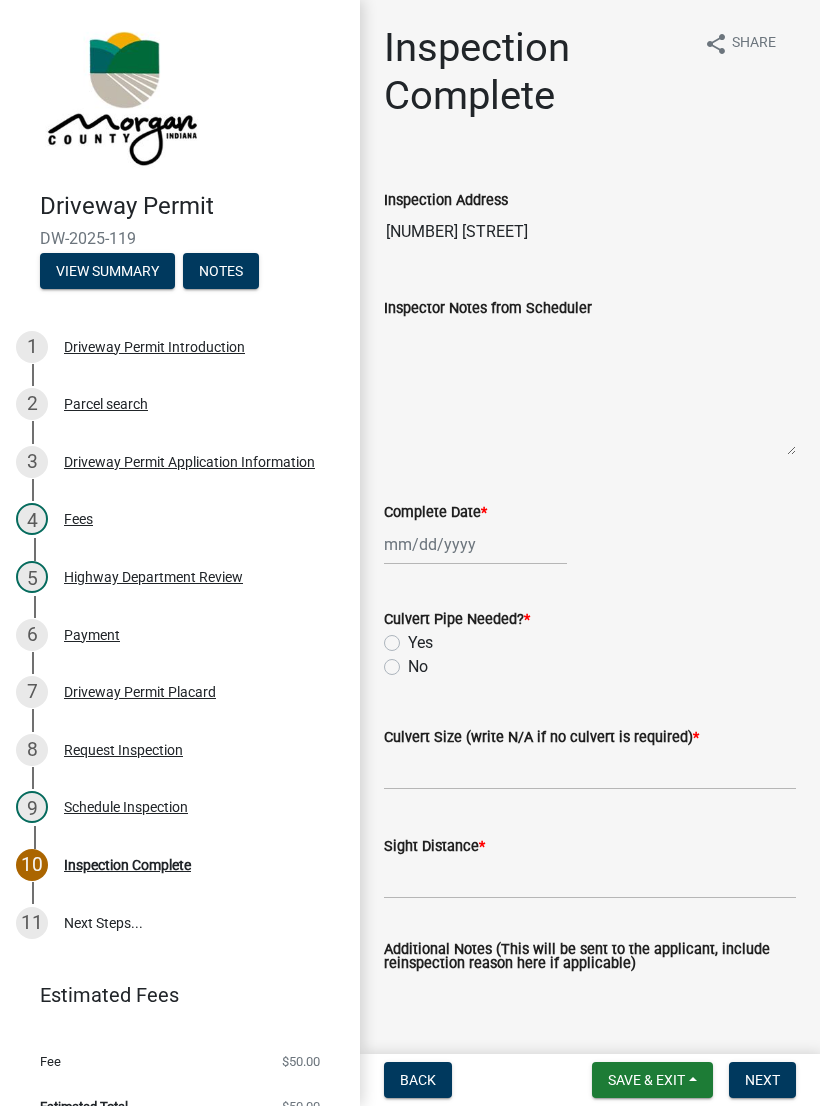 select on "8" 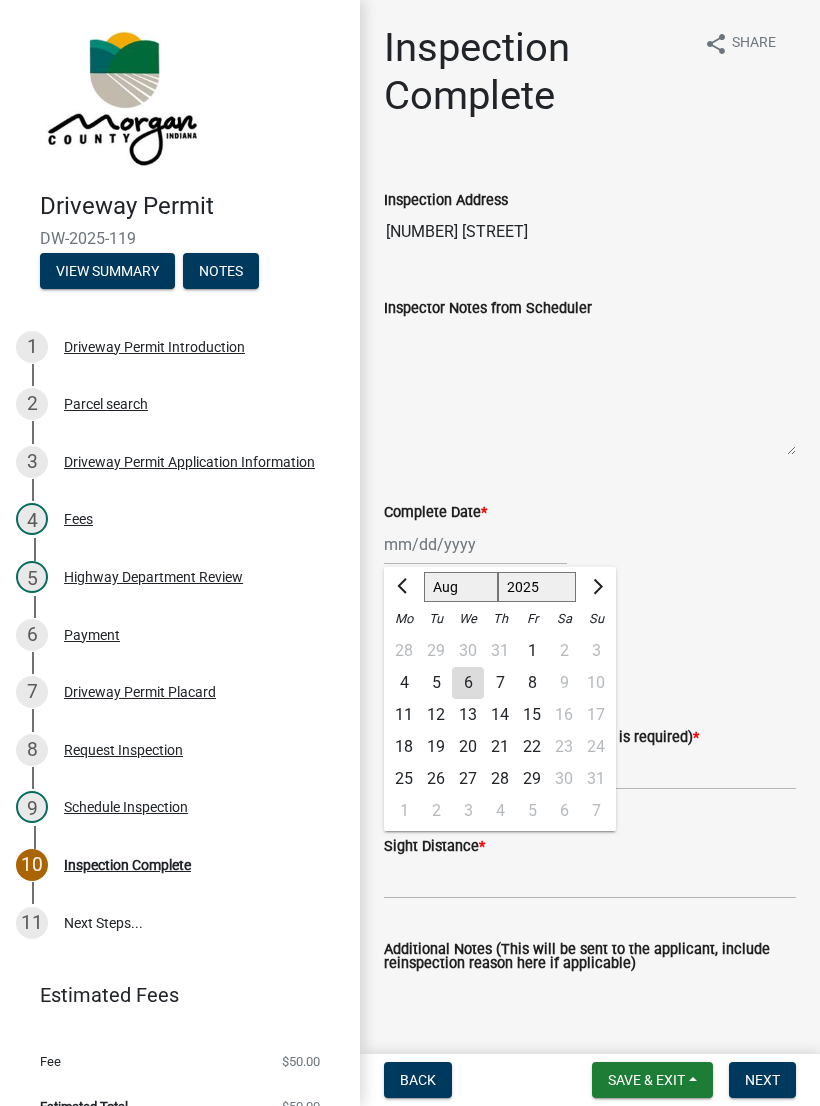 click on "6" 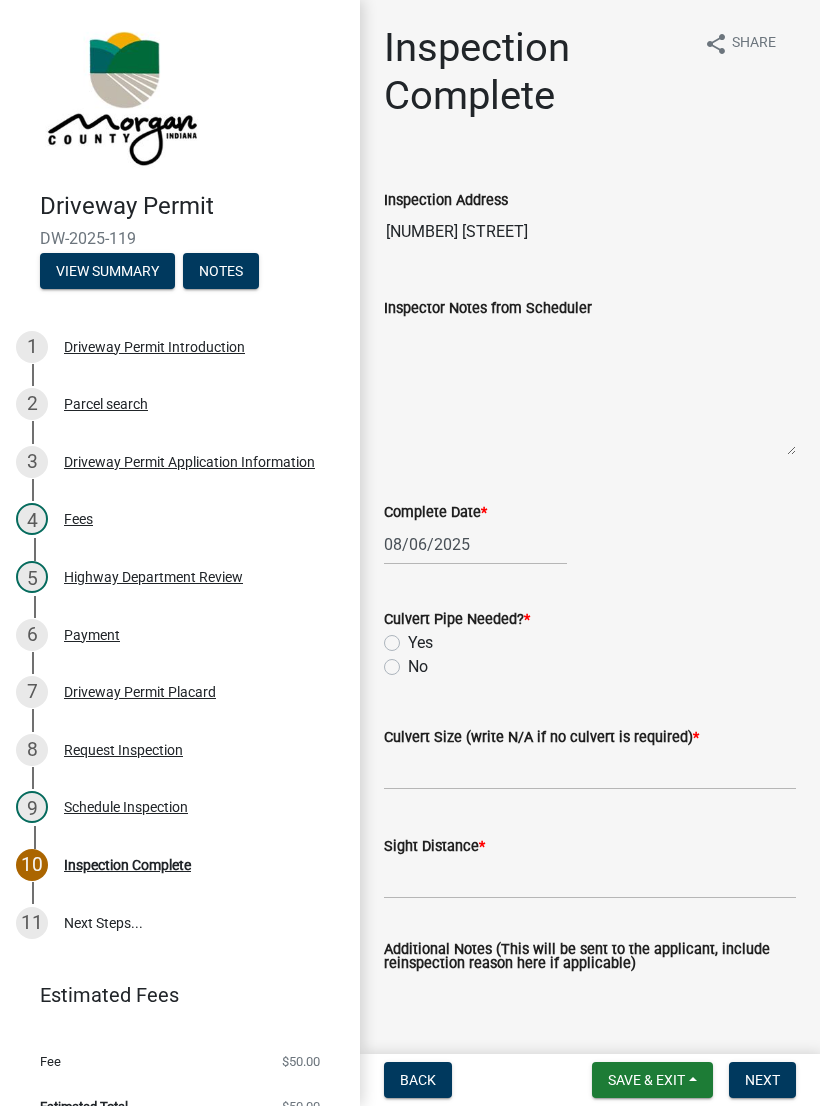click on "Yes" 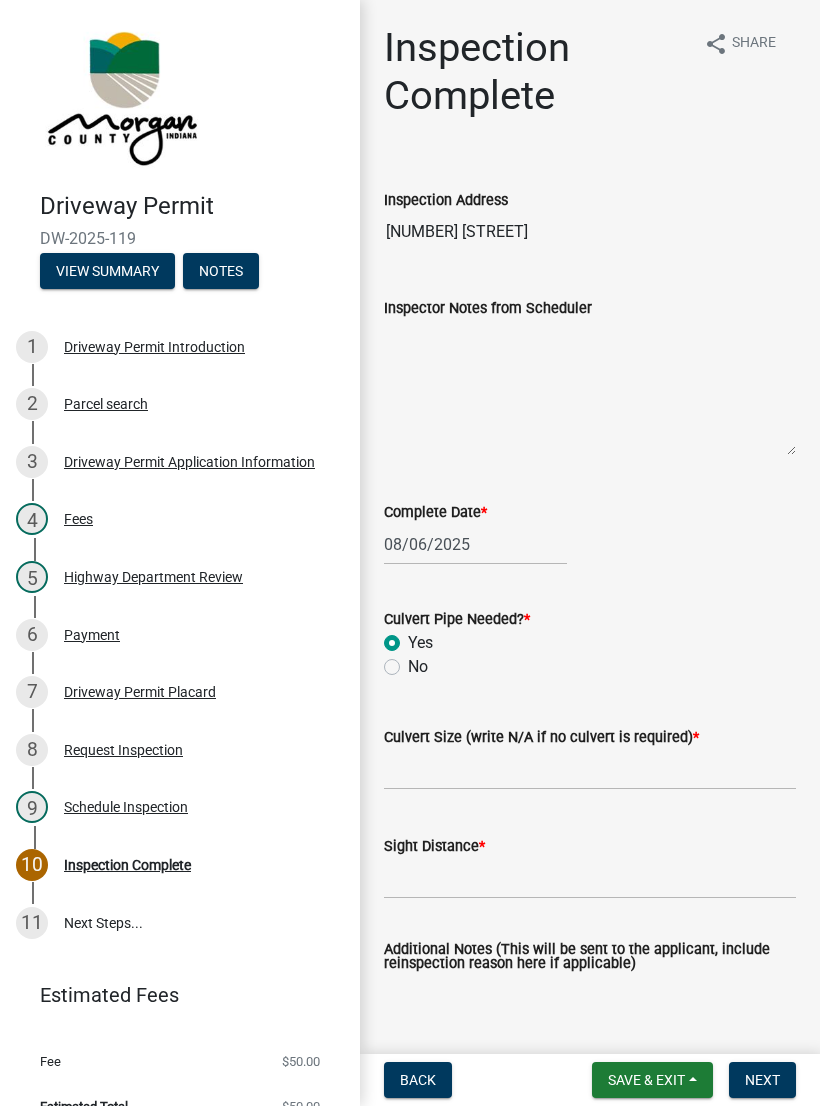 radio on "true" 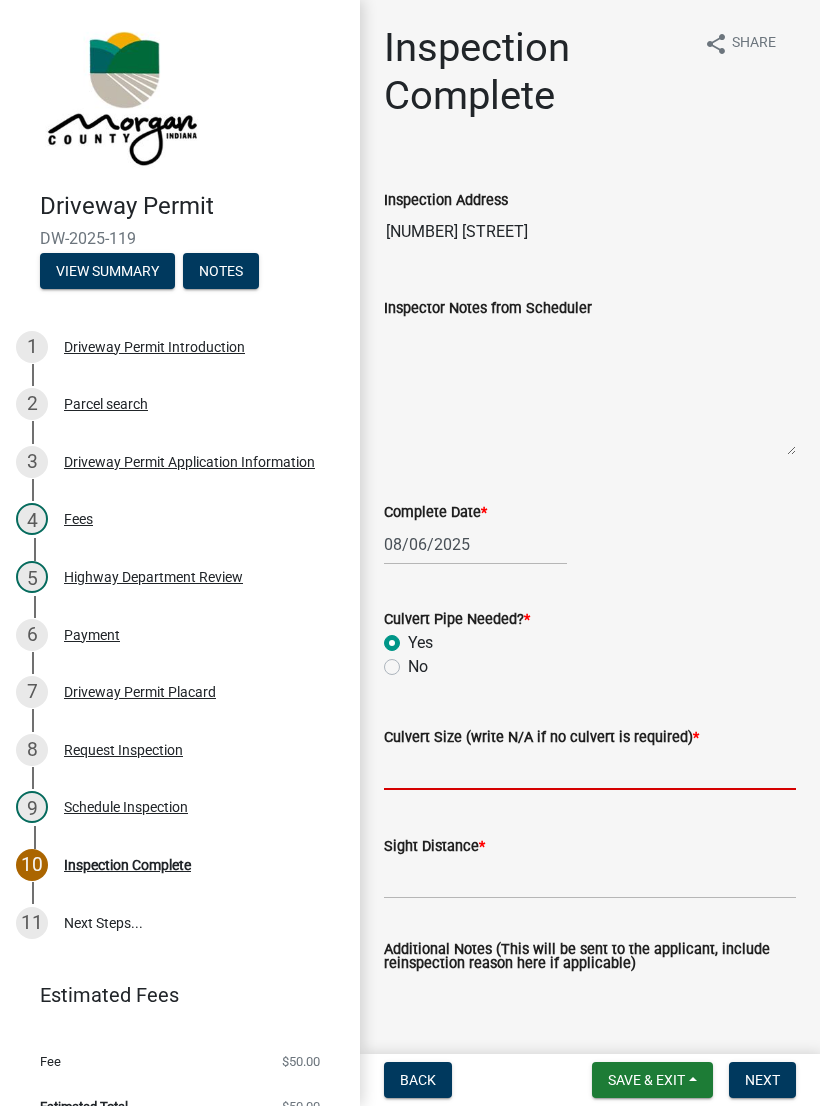 click on "Culvert Size (write N/A if no culvert is required)  *" at bounding box center (590, 769) 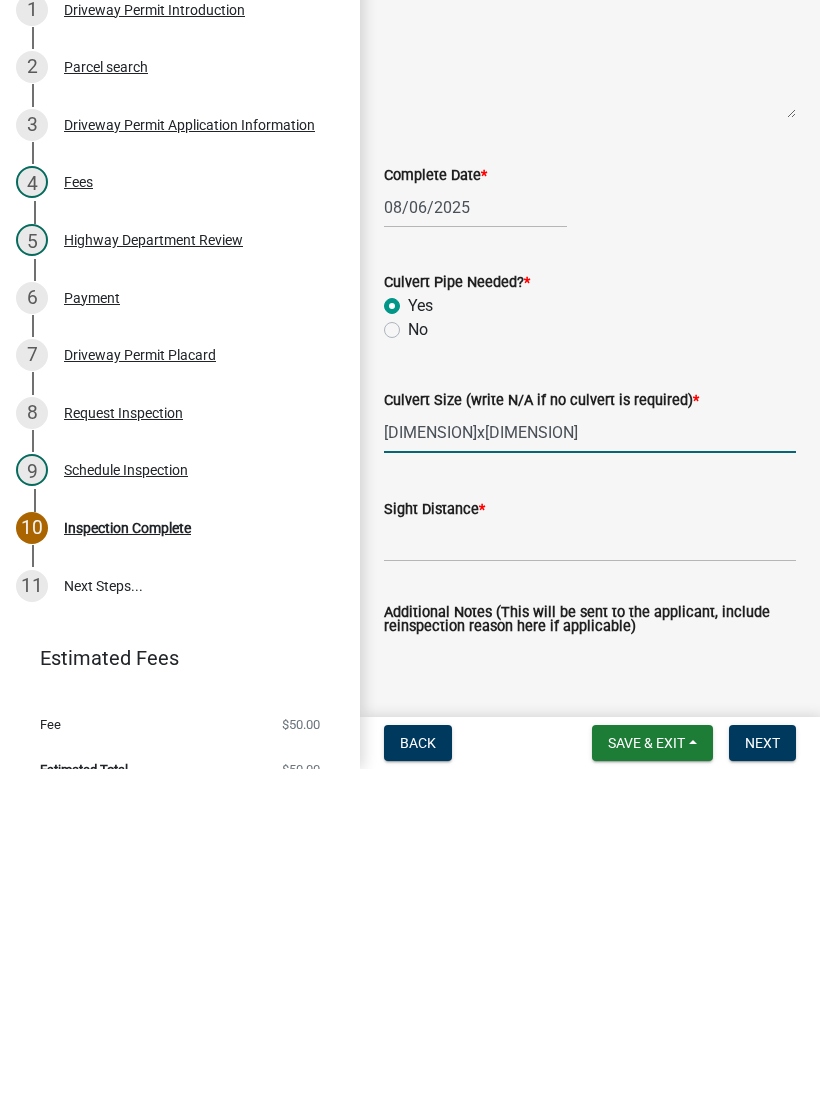 type on "[DIMENSION]x[DIMENSION]" 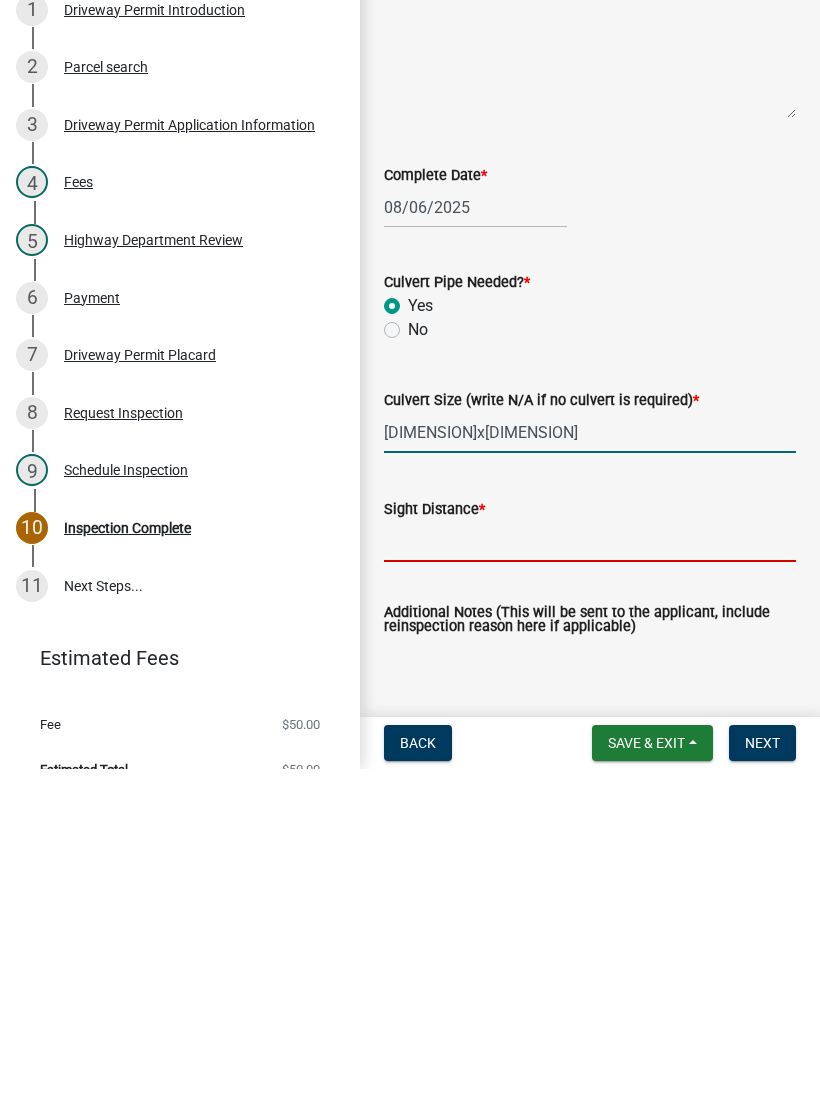 click on "Sight Distance  *" at bounding box center (590, 878) 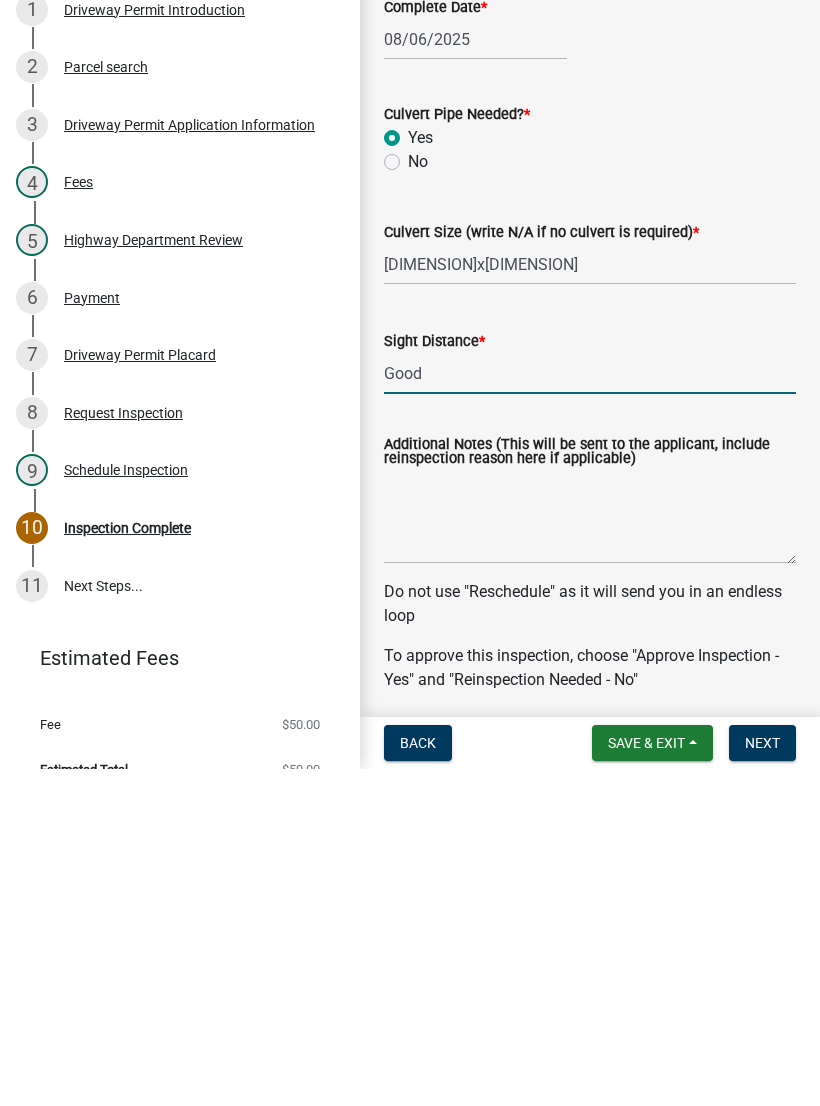 scroll, scrollTop: 186, scrollLeft: 0, axis: vertical 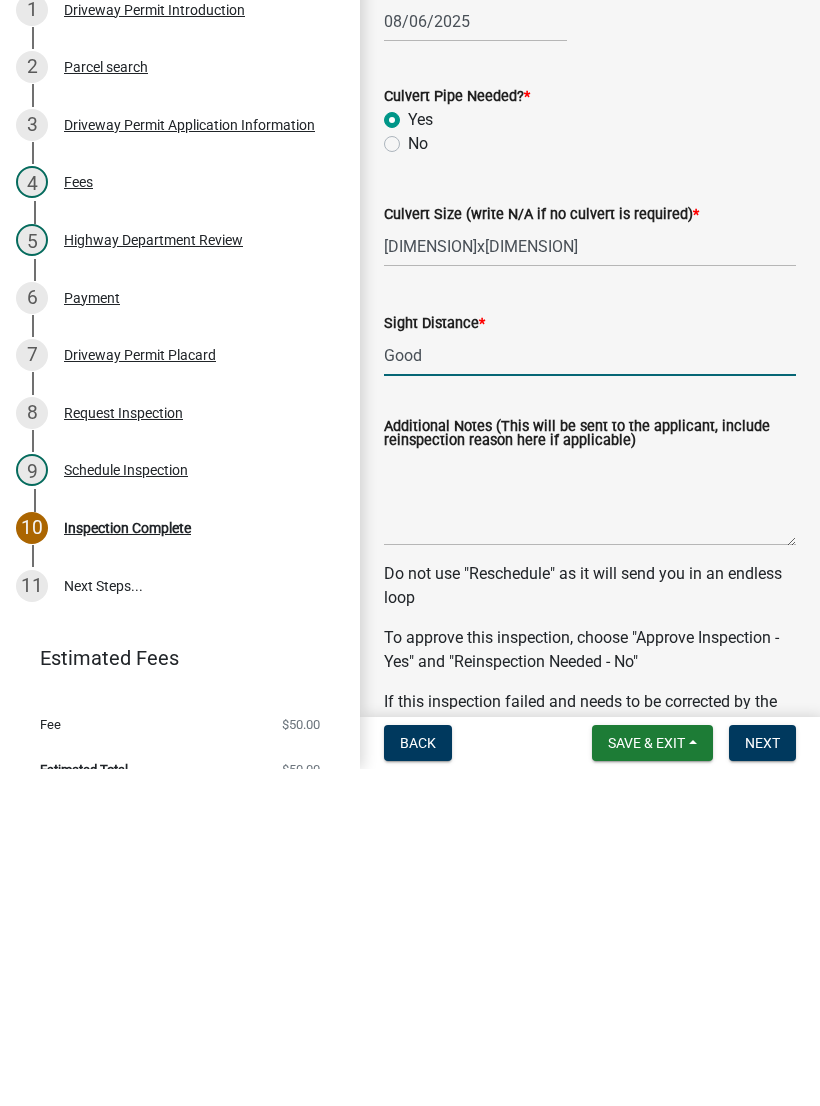 type on "Good" 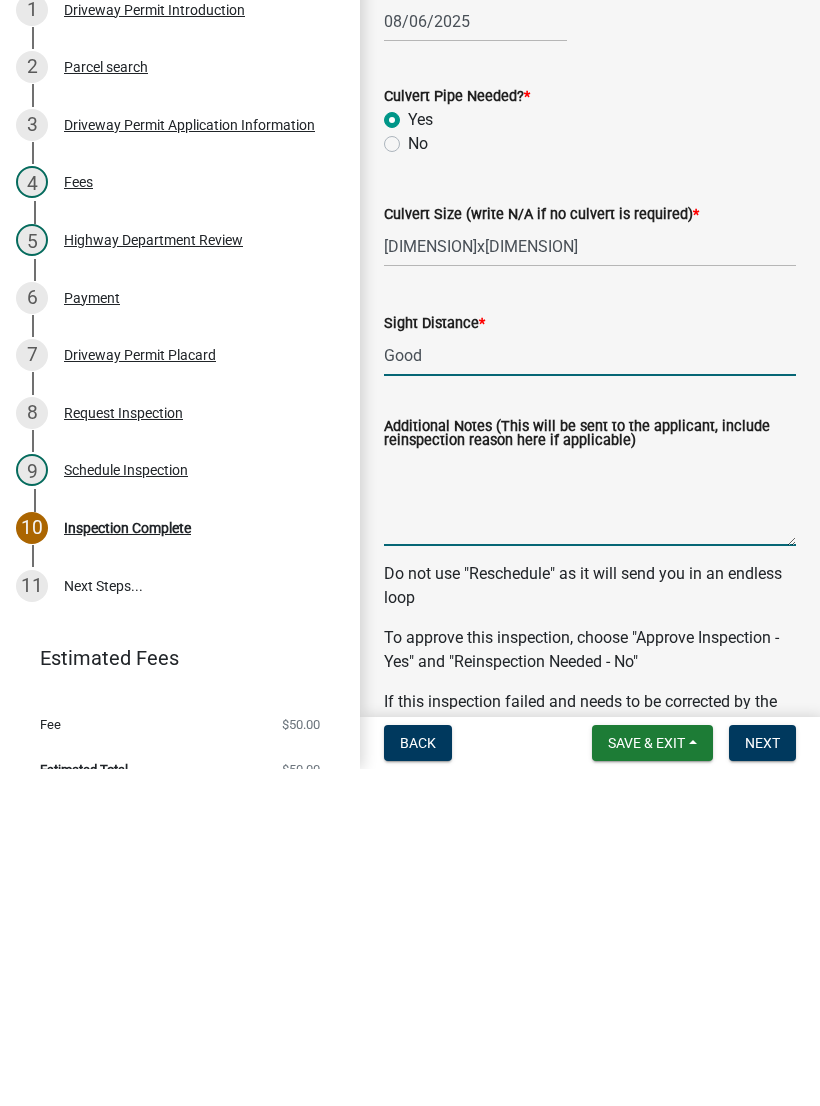 click on "Additional Notes (This will be sent to the applicant, include reinspection reason here if applicable)" at bounding box center [590, 836] 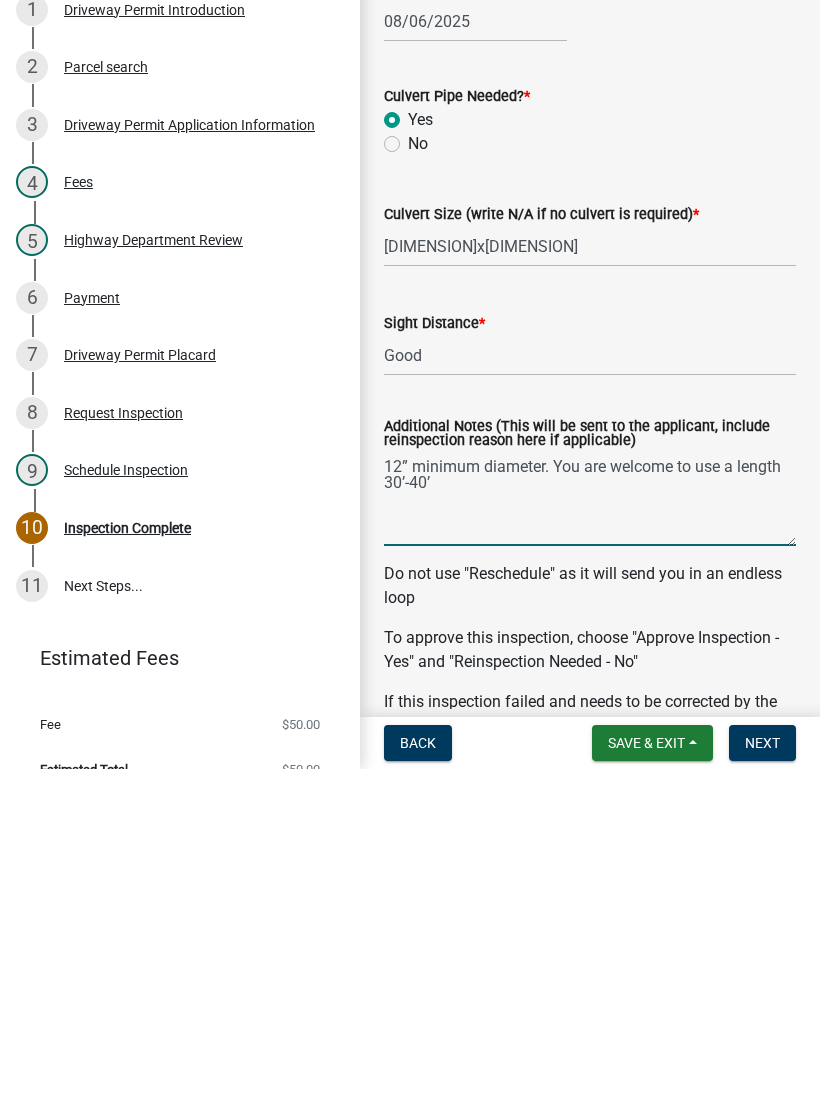 click on "12” minimum diameter. You are welcome to use a length 30’-40’" at bounding box center [590, 836] 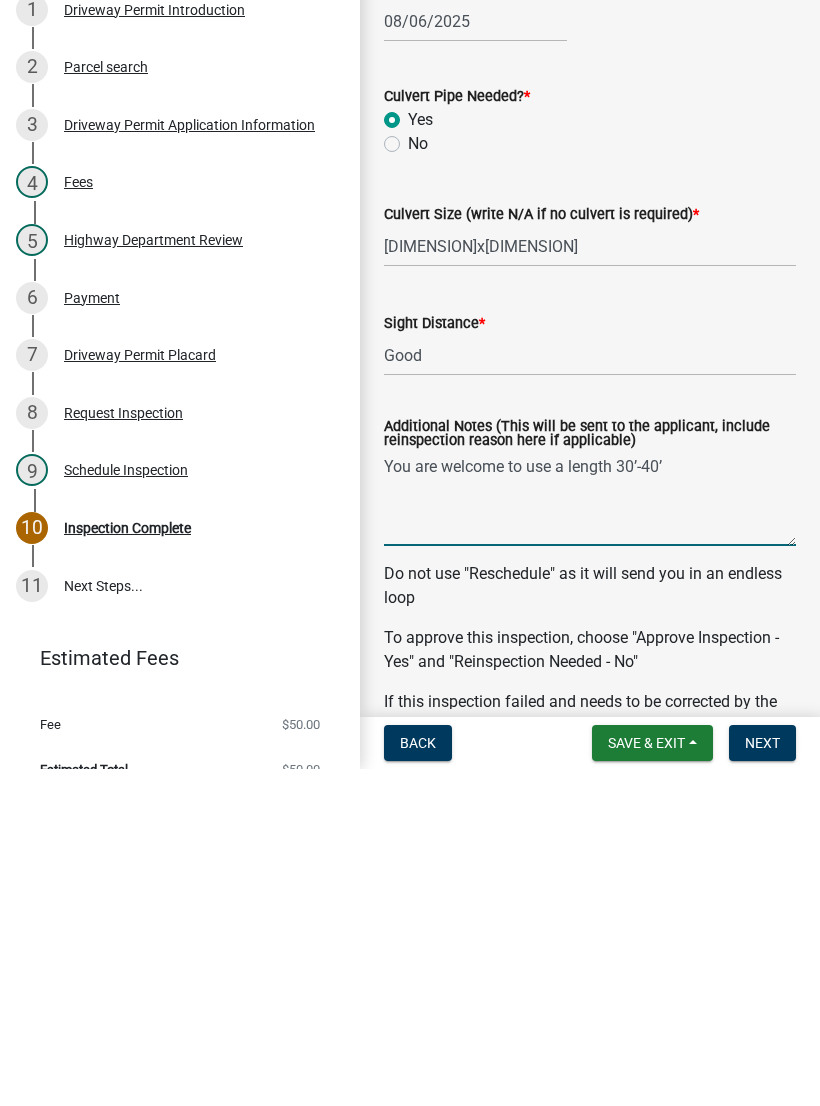click on "You are welcome to use a length 30’-40’" at bounding box center [590, 836] 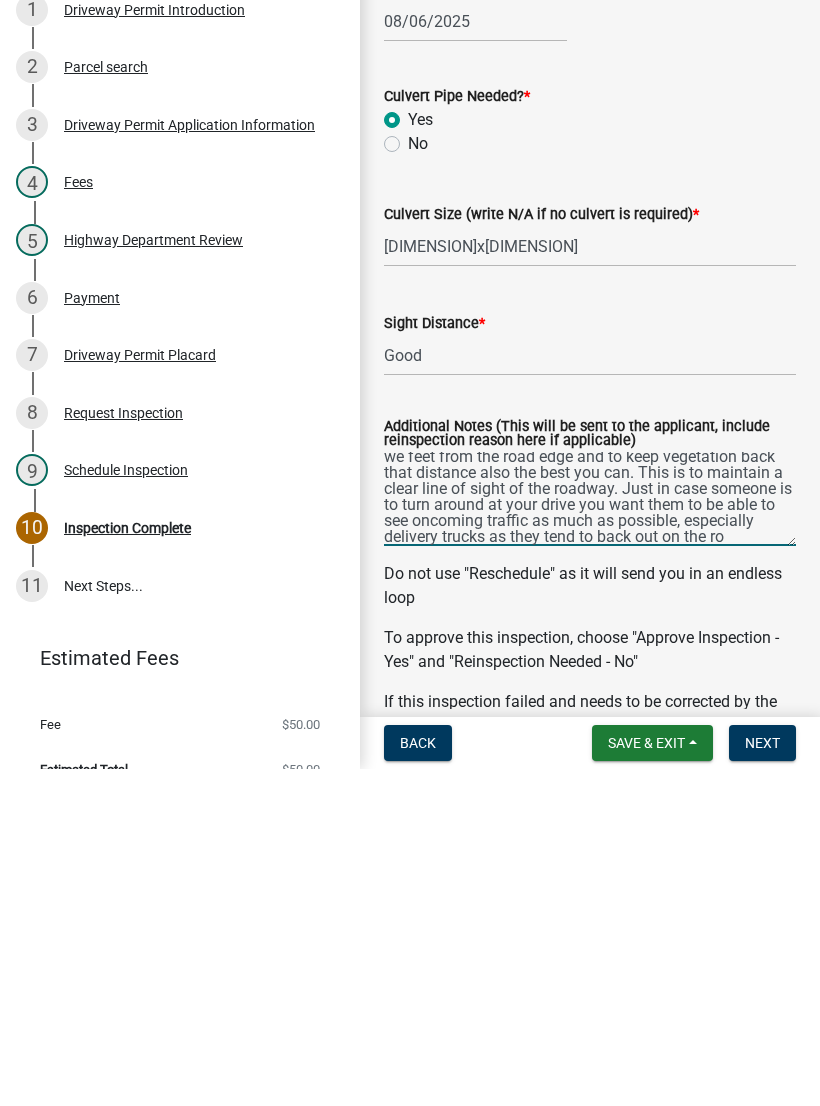 scroll, scrollTop: 64, scrollLeft: 0, axis: vertical 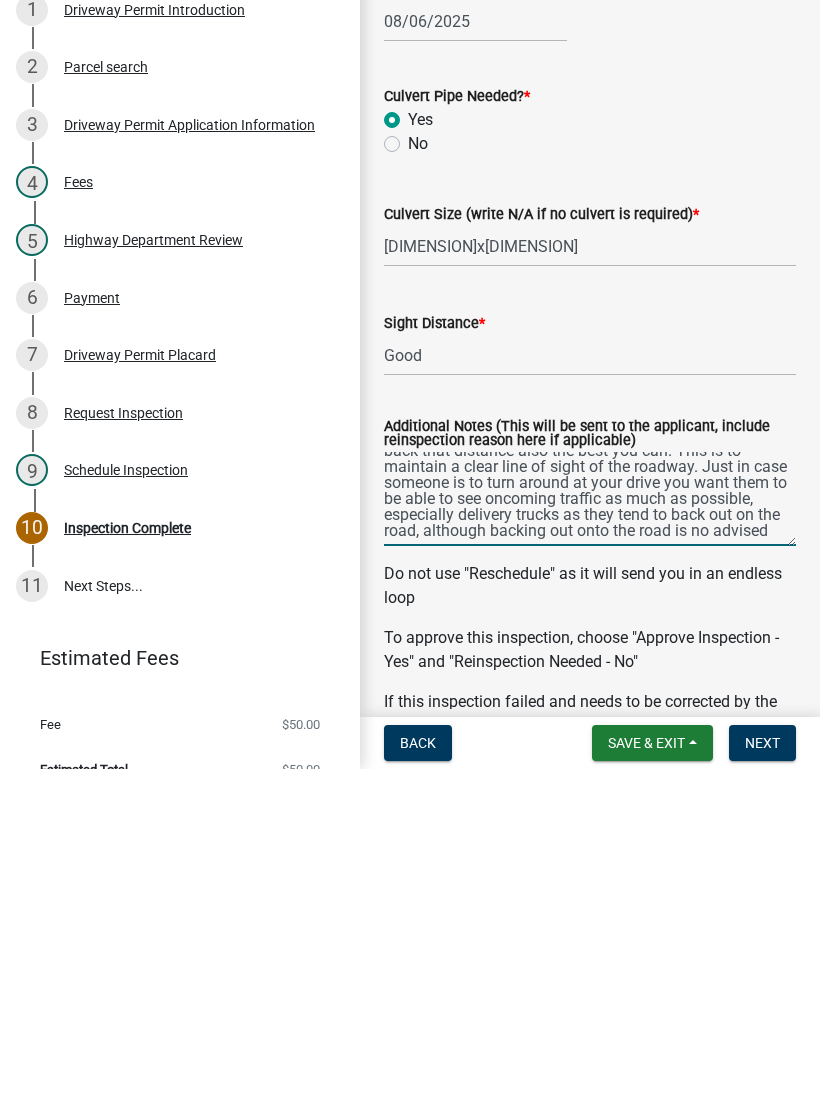 click on "You are welcome to use a length 30’-40’ which ever suits you best.       We do ask to keep from placing anything within we feet from the road edge and to keep vegetation back that distance also the best you can. This is to maintain a clear line of sight of the roadway. Just in case someone is to turn around at your drive you want them to be able to see oncoming traffic as much as possible, especially delivery trucks as they tend to back out on the road, although backing out onto the road is no advised" at bounding box center (590, 836) 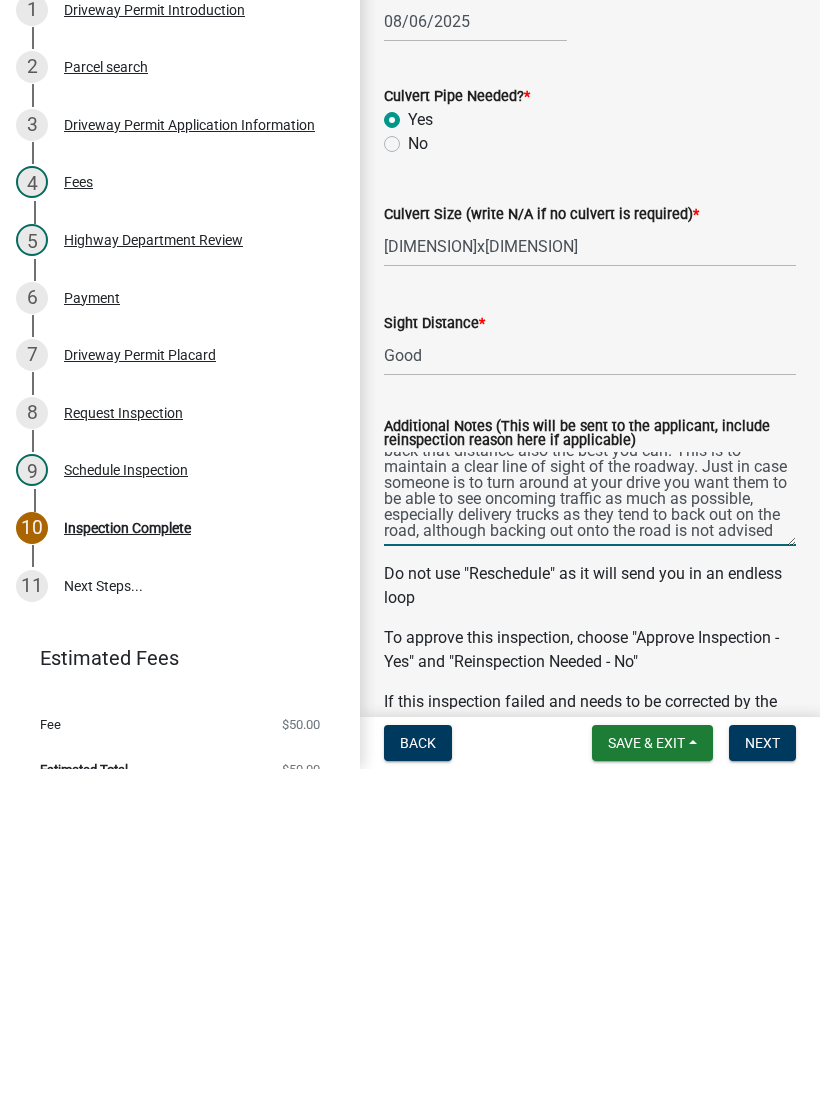 click on "You are welcome to use a length 30’-40’ which ever suits you best.       We do ask to keep from placing anything within we feet from the road edge and to keep vegetation back that distance also the best you can. This is to maintain a clear line of sight of the roadway. Just in case someone is to turn around at your drive you want them to be able to see oncoming traffic as much as possible, especially delivery trucks as they tend to back out on the road, although backing out onto the road is not advised" at bounding box center (590, 836) 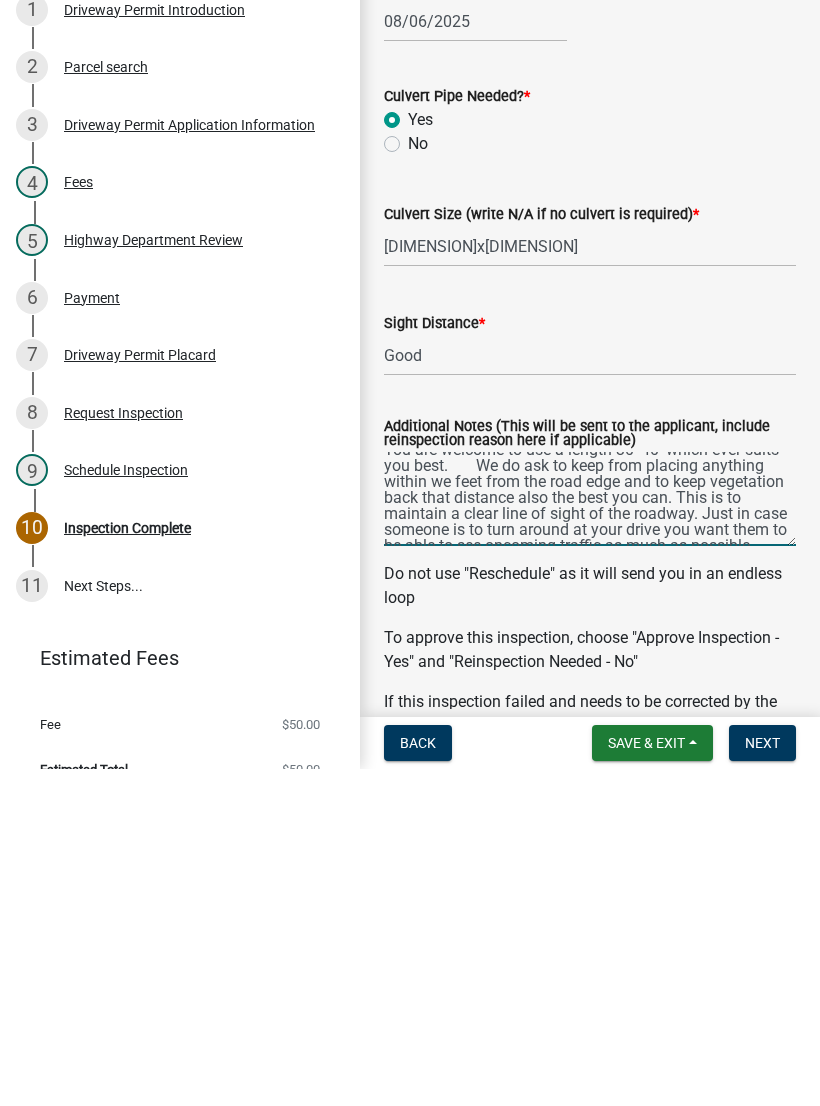 scroll, scrollTop: 14, scrollLeft: 0, axis: vertical 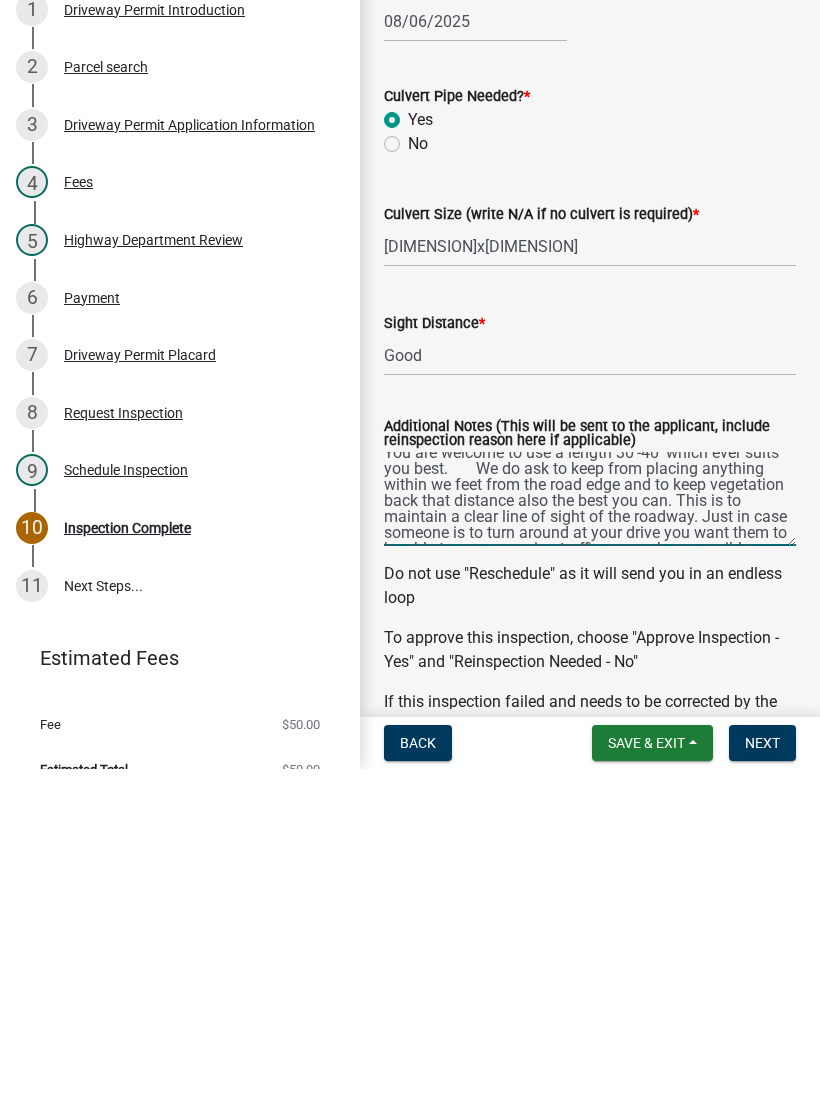 click on "You are welcome to use a length 30’-40’ which ever suits you best.       We do ask to keep from placing anything within we feet from the road edge and to keep vegetation back that distance also the best you can. This is to maintain a clear line of sight of the roadway. Just in case someone is to turn around at your drive you want them to be able to see oncoming traffic as much as possible, especially delivery trucks as they tend to back out on the road, although backing out onto the road is not advised and is best to have a turnaround within the driveway." at bounding box center (590, 836) 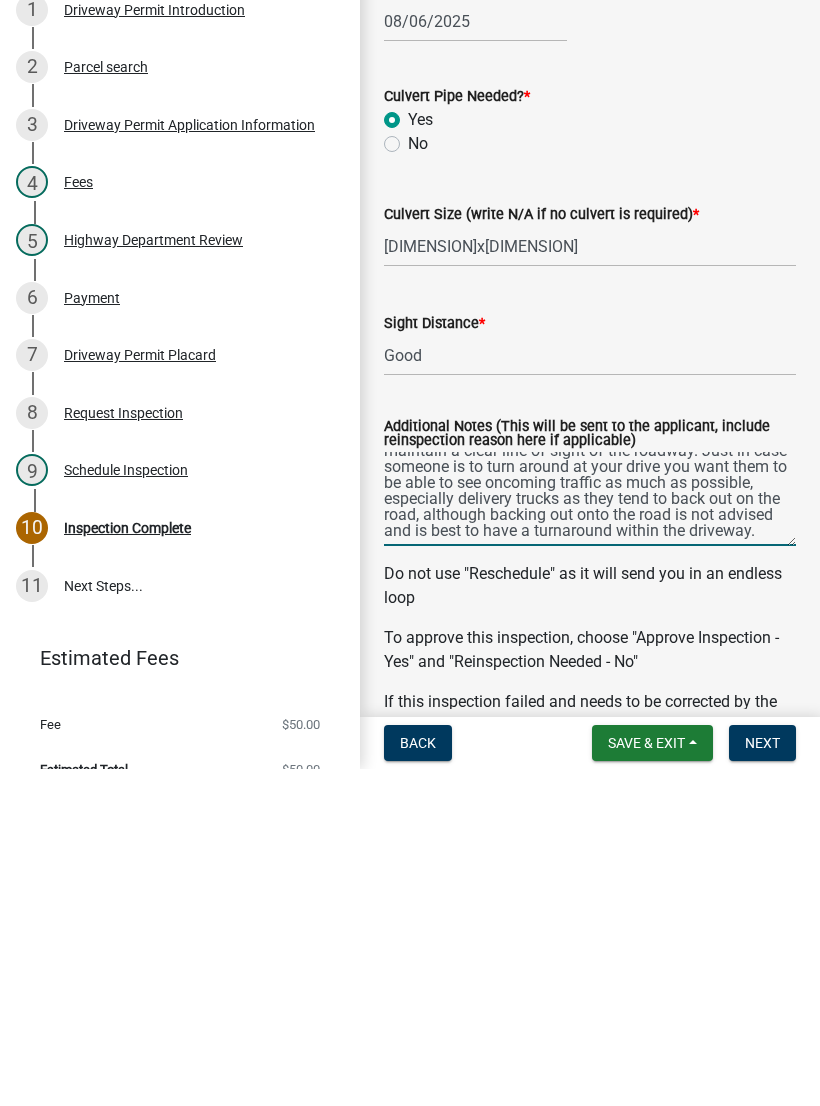 scroll, scrollTop: 80, scrollLeft: 0, axis: vertical 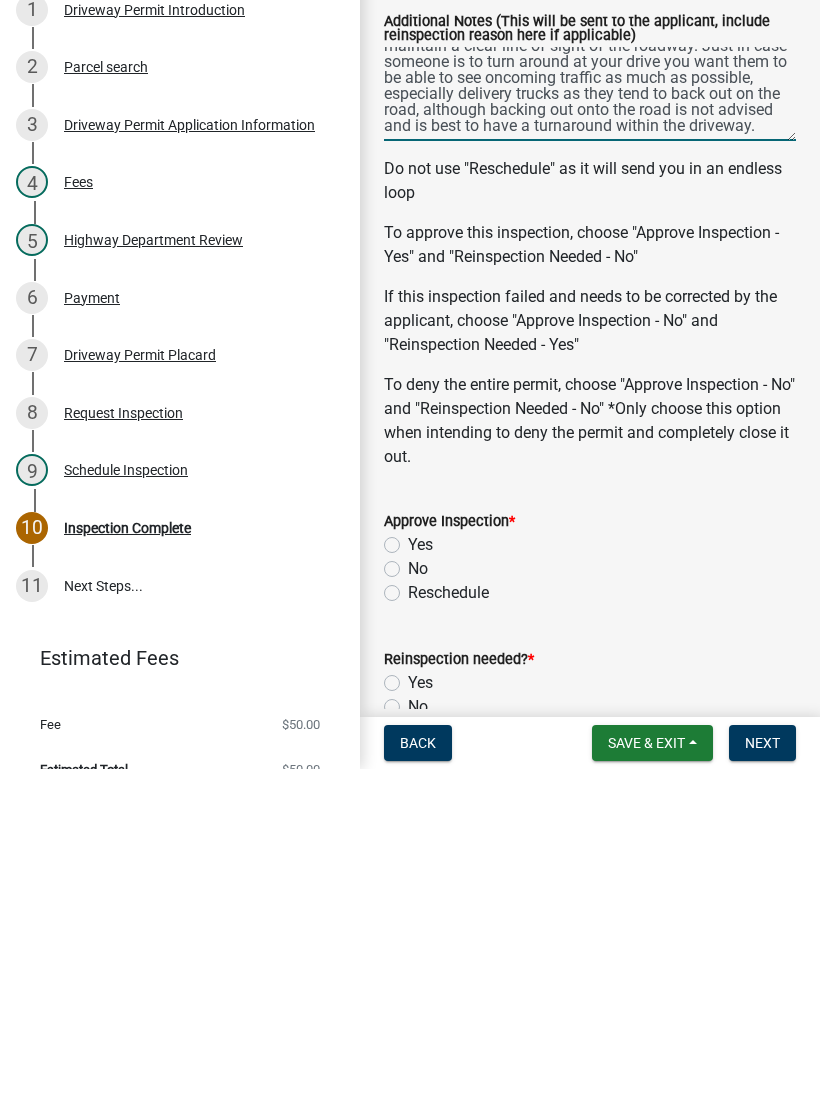 type on "You are welcome to use a length 30’-40’ which ever suits you best.       We do ask to keep from placing anything within 10 feet from the road edge and to keep vegetation back that distance also the best you can. This is to maintain a clear line of sight of the roadway. Just in case someone is to turn around at your drive you want them to be able to see oncoming traffic as much as possible, especially delivery trucks as they tend to back out on the road, although backing out onto the road is not advised and is best to have a turnaround within the driveway." 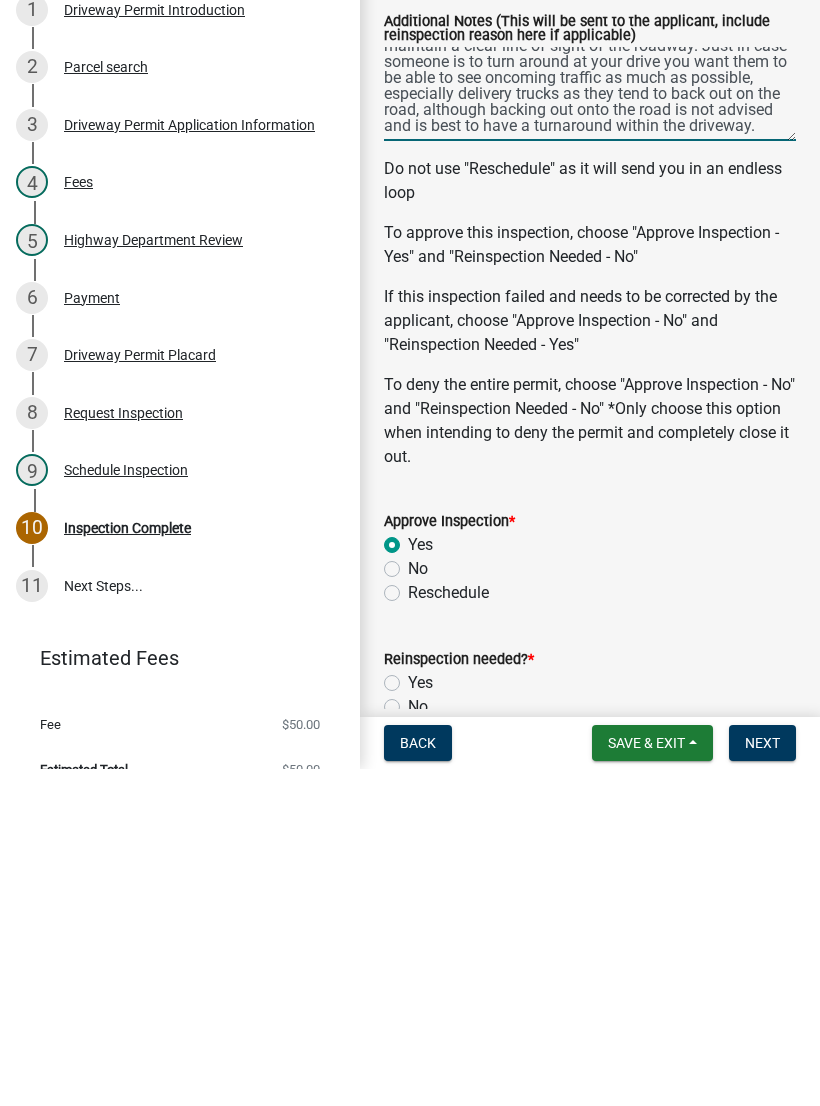 radio on "true" 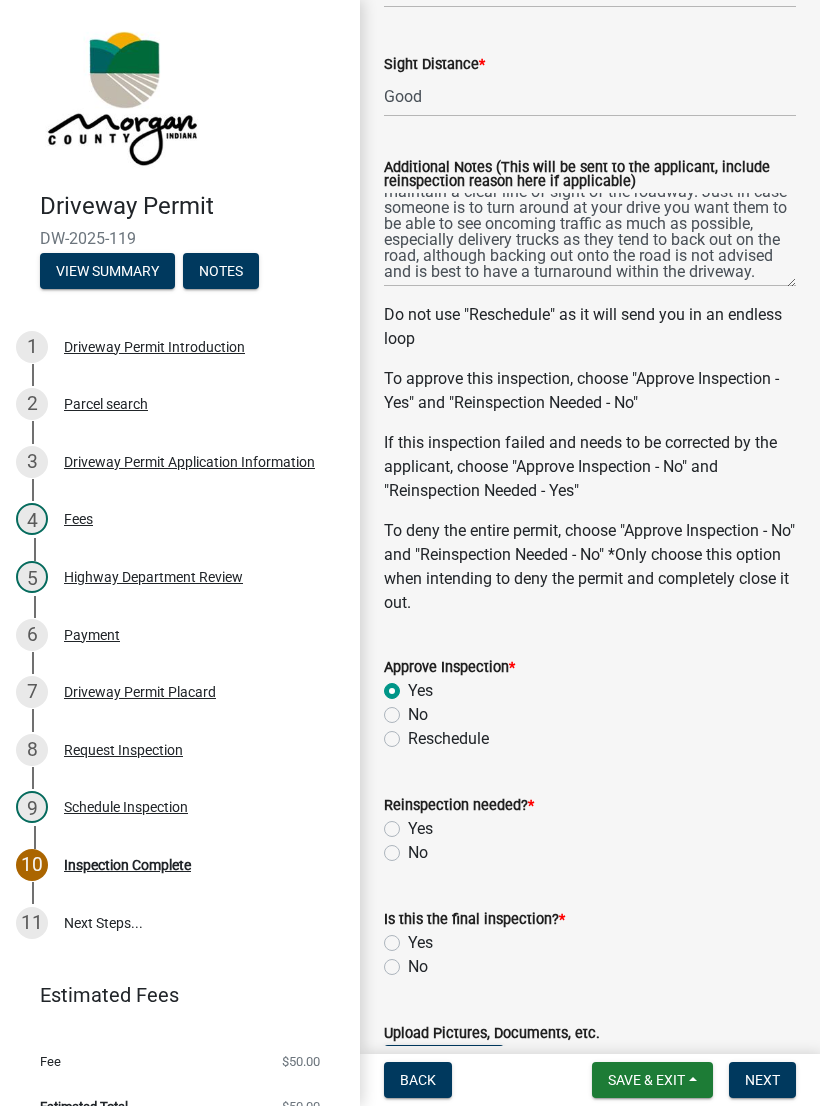 scroll, scrollTop: 783, scrollLeft: 0, axis: vertical 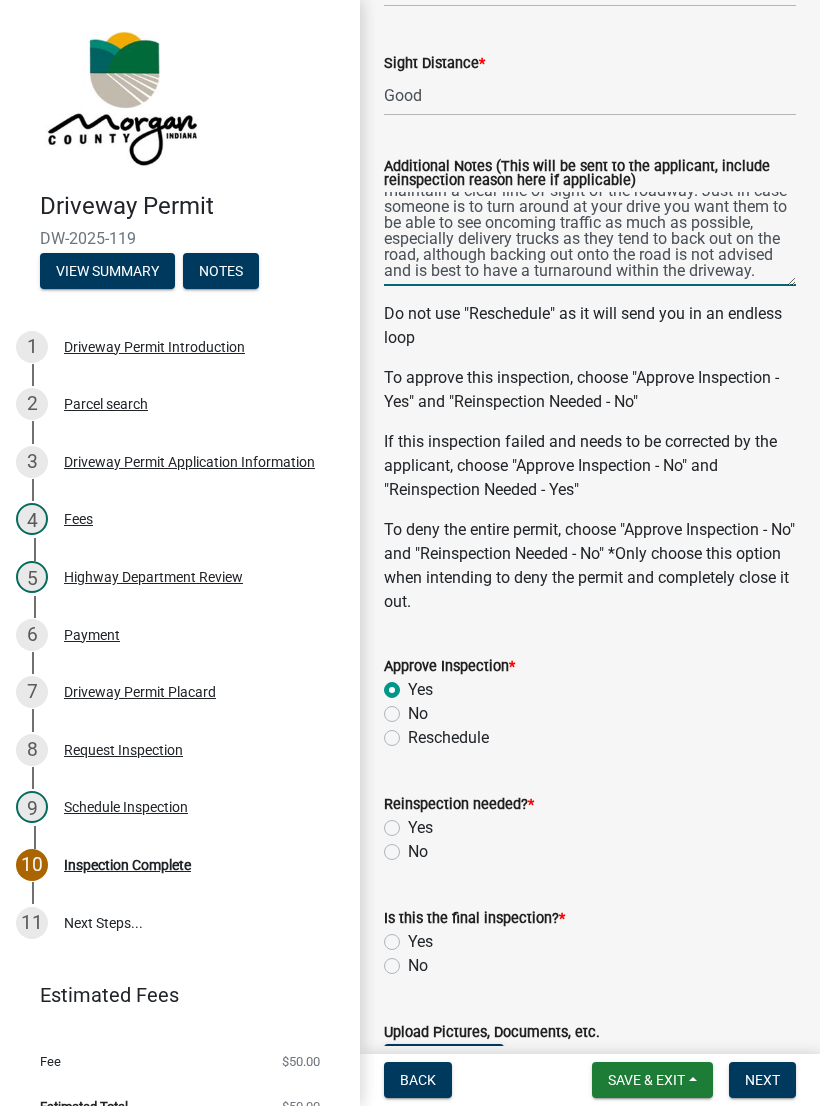 click on "You are welcome to use a length 30’-40’ which ever suits you best.       We do ask to keep from placing anything within 10 feet from the road edge and to keep vegetation back that distance also the best you can. This is to maintain a clear line of sight of the roadway. Just in case someone is to turn around at your drive you want them to be able to see oncoming traffic as much as possible, especially delivery trucks as they tend to back out on the road, although backing out onto the road is not advised and is best to have a turnaround within the driveway." at bounding box center [590, 239] 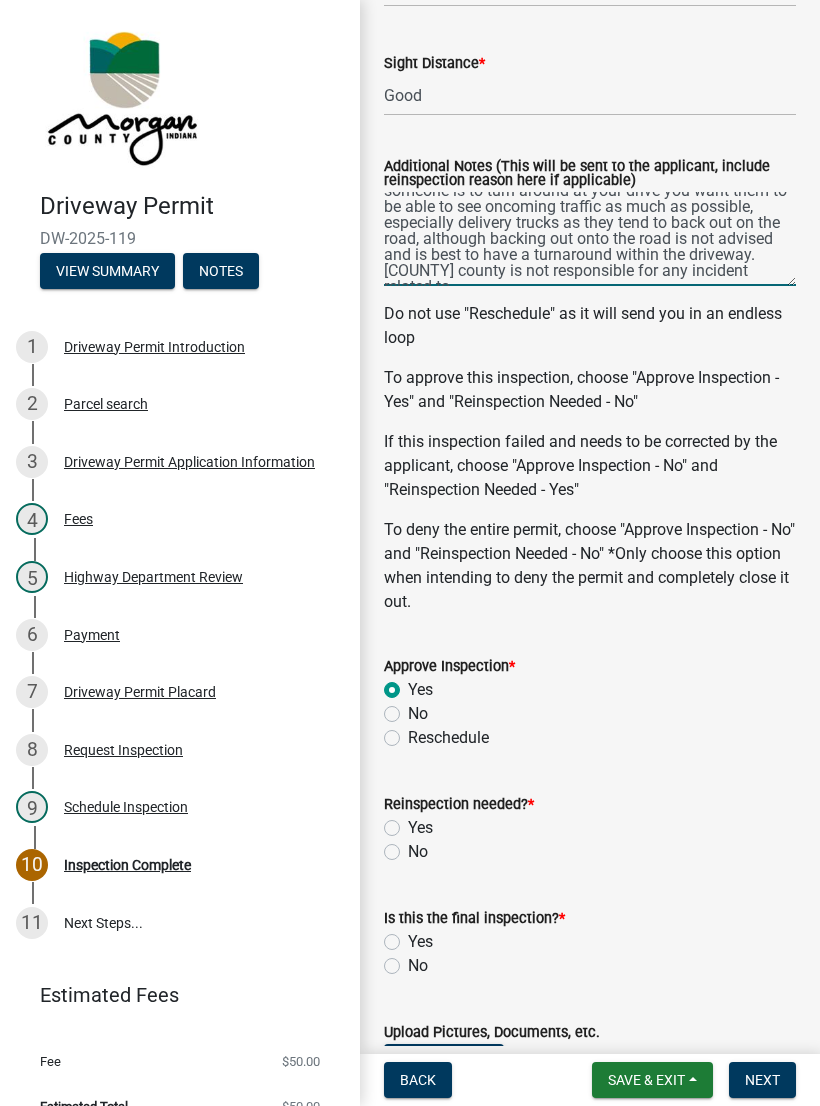 scroll, scrollTop: 106, scrollLeft: 0, axis: vertical 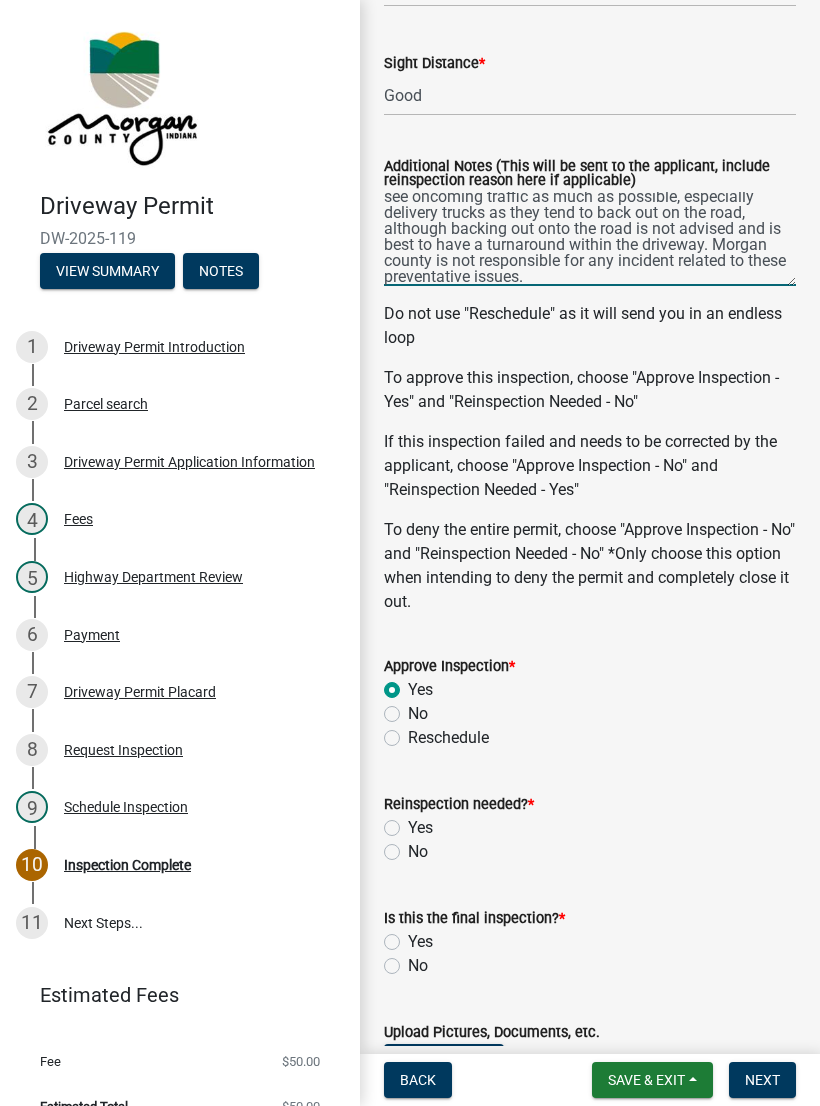 click on "You are welcome to use a length 30’-40’ which ever suits you best. We do ask to keep from placing anything within 10 feet from the road edge and to keep vegetation back that distance also the best you can. This is to maintain a clear line of sight of the roadway. Just in case someone is to turn around at your drive you want them to be able to see oncoming traffic as much as possible, especially delivery trucks as they tend to back out on the road, although backing out onto the road is not advised and is best to have a turnaround within the driveway. Morgan county is not responsible for any incident related to these preventative issues." at bounding box center [590, 239] 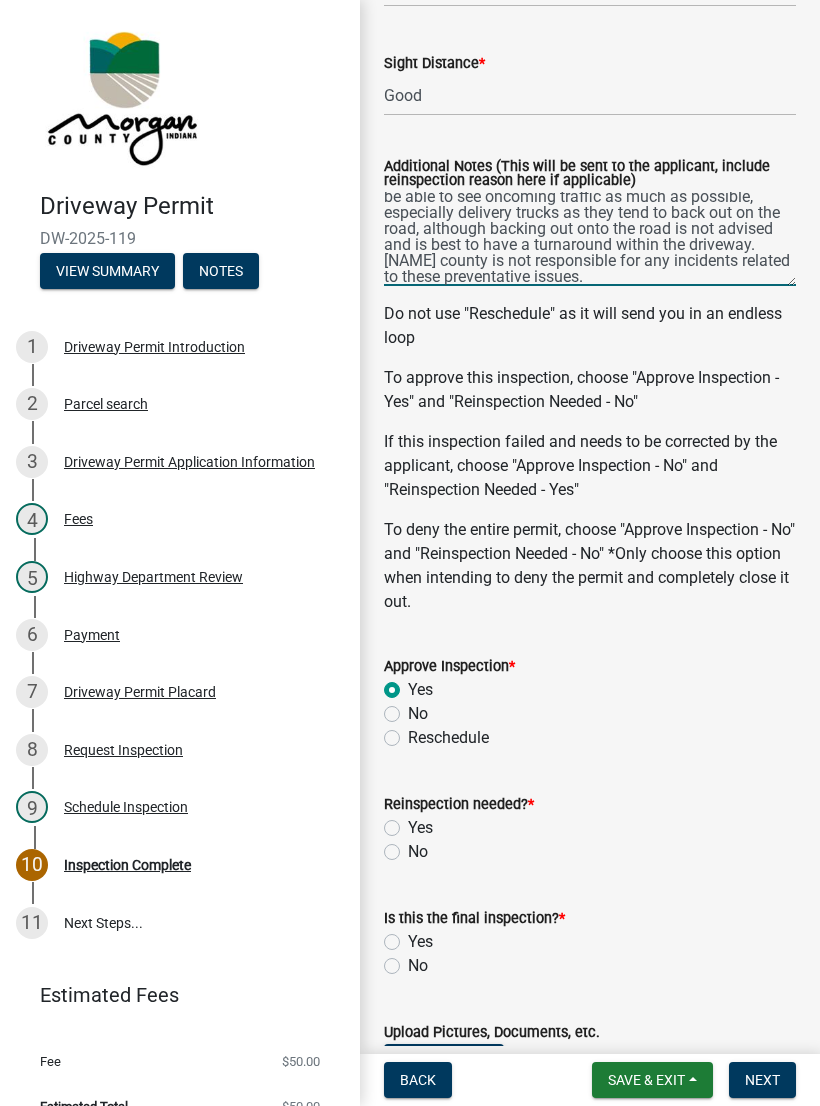 click on "You are welcome to use a length 30’-40’ which ever suits you best.       We do ask to keep from placing anything within 10 feet from the road edge and to keep vegetation back that distance also the best you can. This is to maintain a clear line of sight of the roadway. Just in case someone is to turn around at your drive you want them to be able to see oncoming traffic as much as possible, especially delivery trucks as they tend to back out on the road, although backing out onto the road is not advised and is best to have a turnaround within the driveway. [NAME] county is not responsible for any incidents related to these preventative issues." at bounding box center (590, 239) 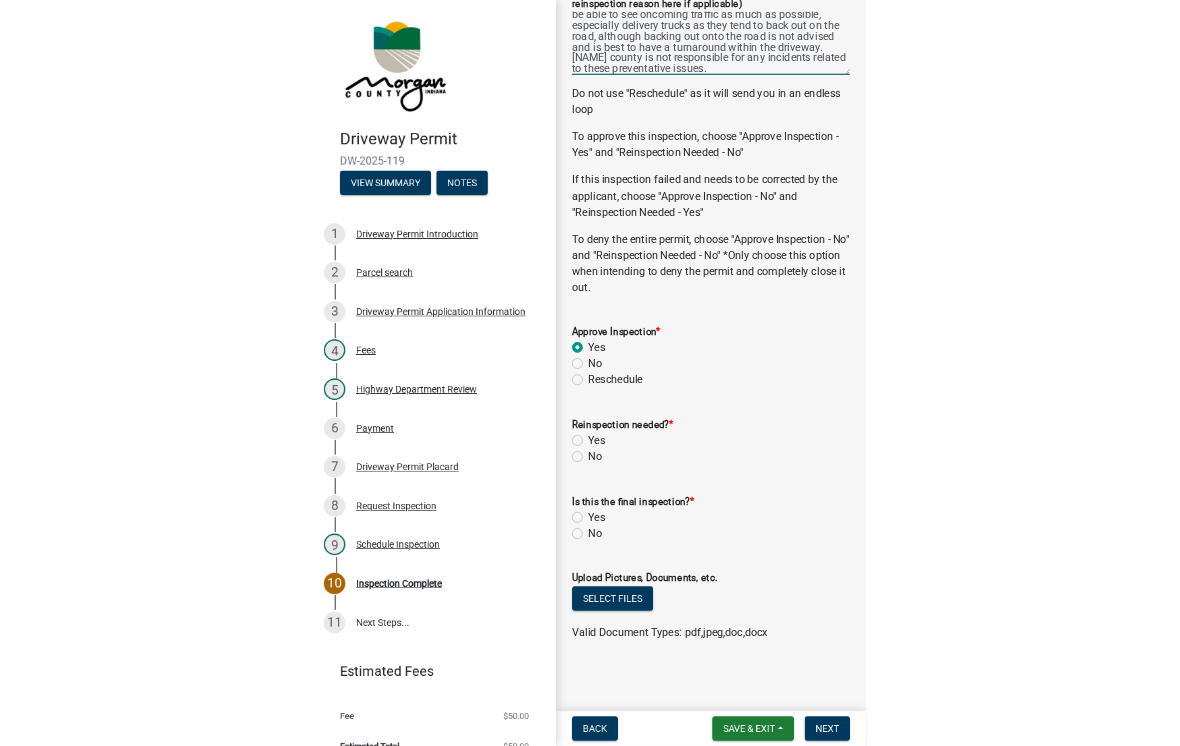 scroll, scrollTop: 959, scrollLeft: 0, axis: vertical 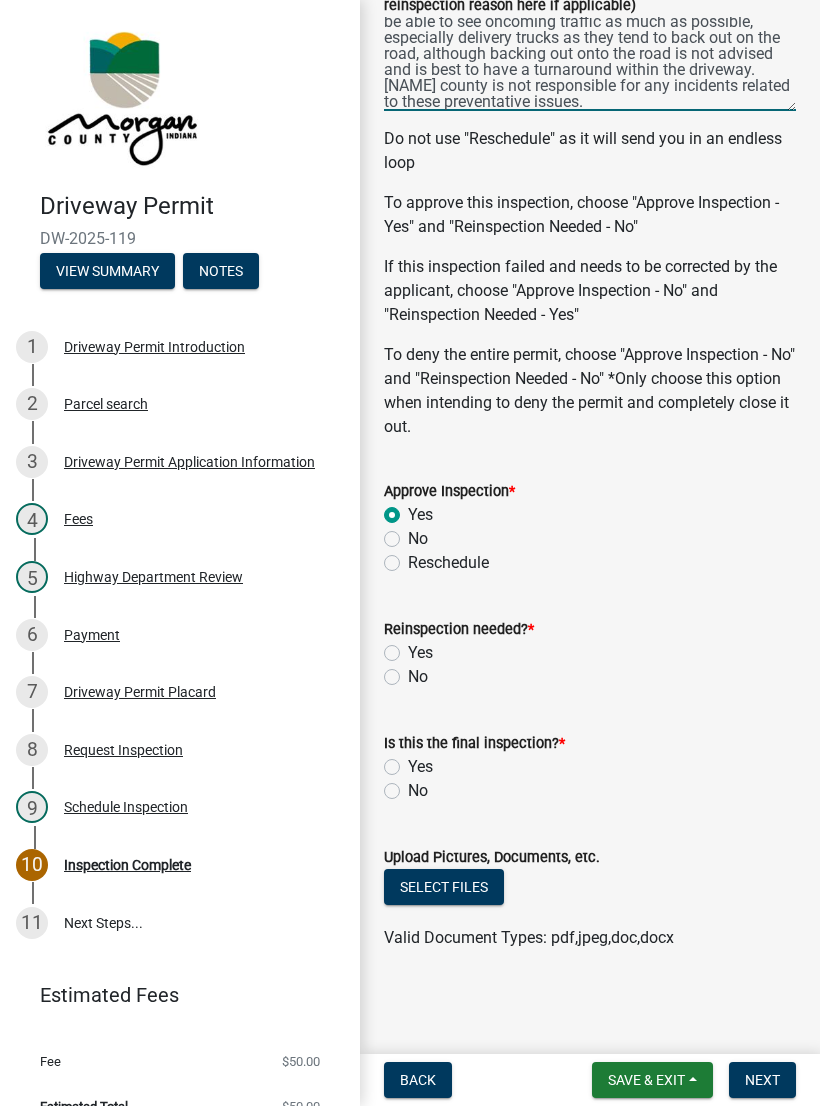 type on "You are welcome to use a length 30’-40’ which ever suits you best.       We do ask to keep from placing anything within 10 feet from the road edge and to keep vegetation back that distance also the best you can. This is to maintain a clear line of sight of the roadway. Just in case someone is to turn around at your drive you want them to be able to see oncoming traffic as much as possible, especially delivery trucks as they tend to back out on the road, although backing out onto the road is not advised and is best to have a turnaround within the driveway. [NAME] county is not responsible for any incidents related to these preventative issues." 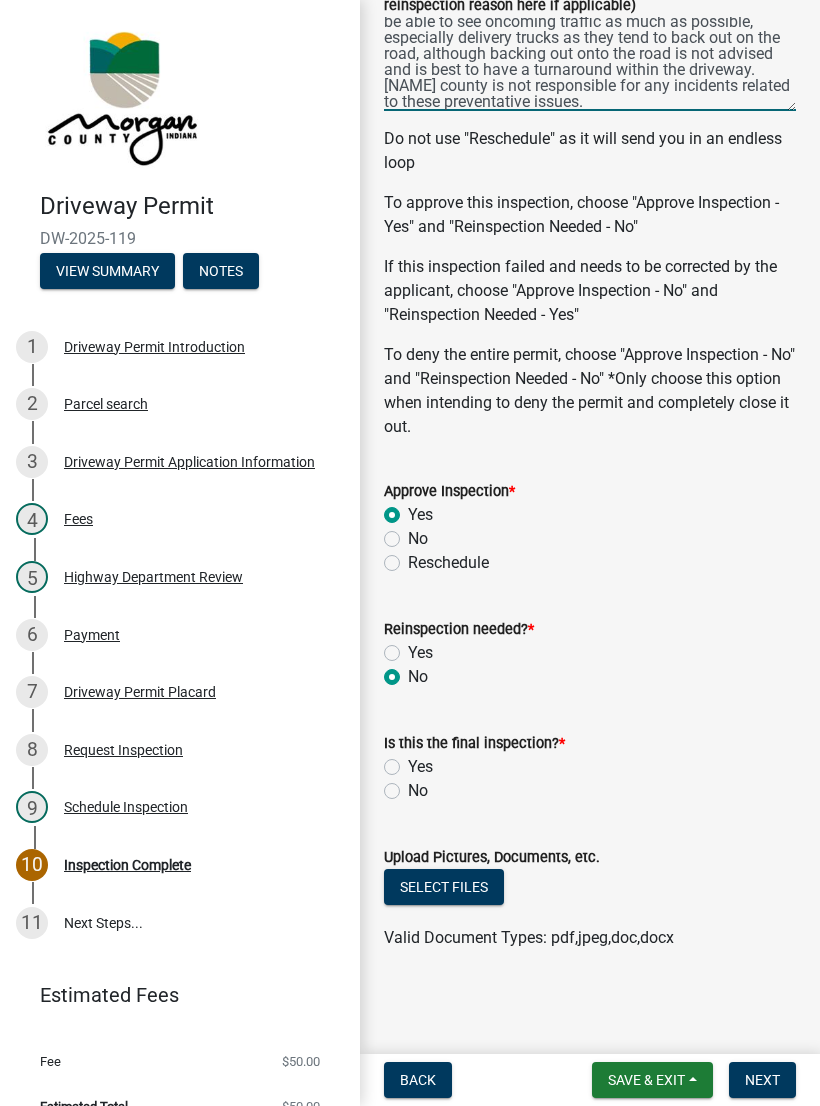 radio on "true" 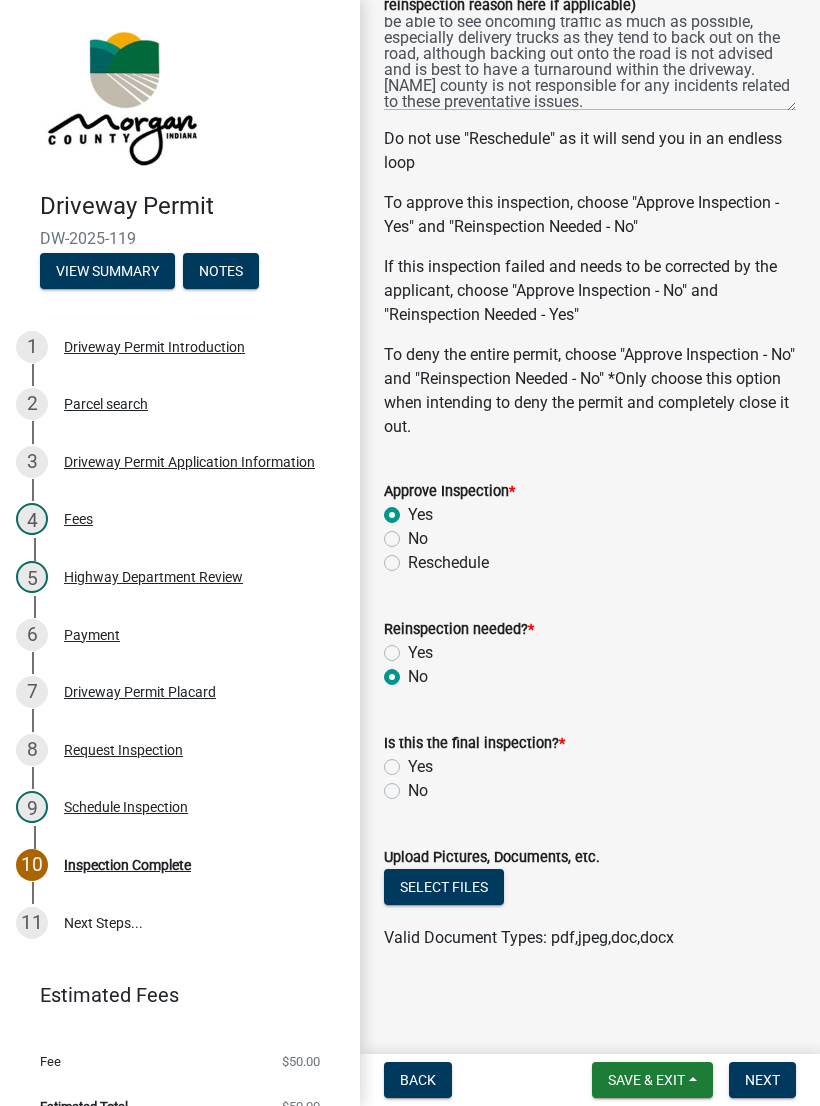 click on "No" 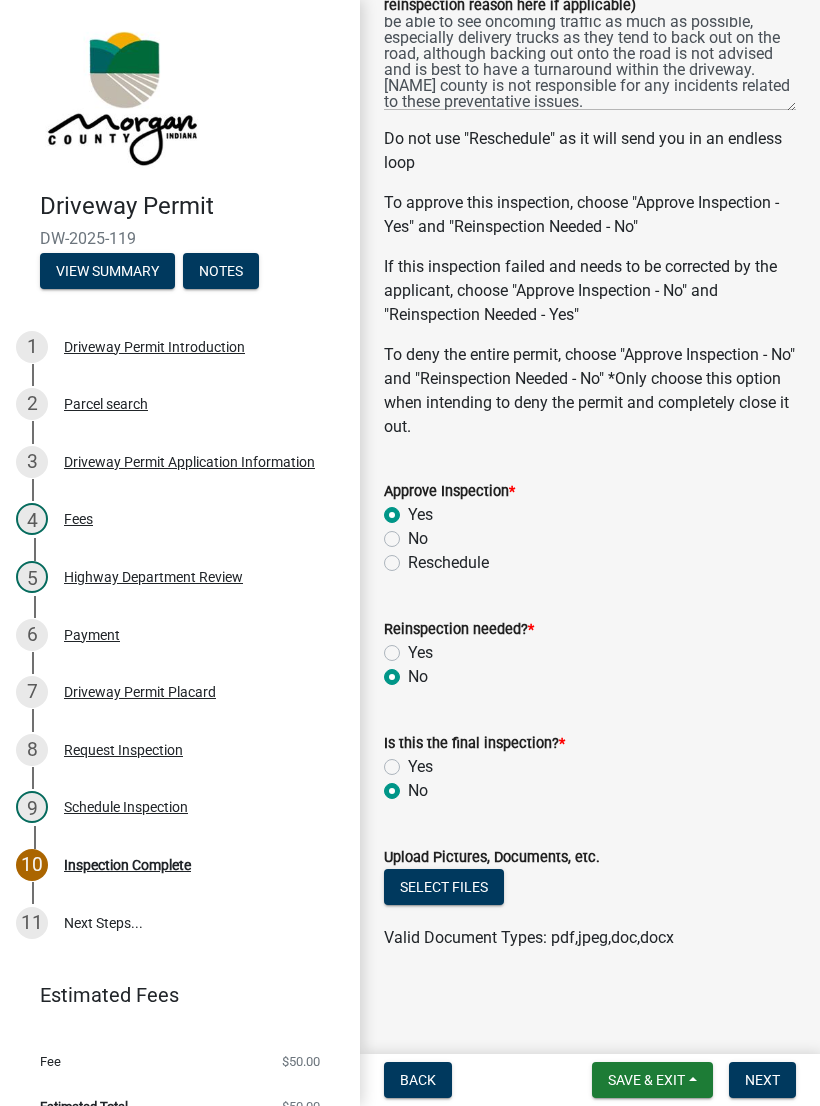 radio on "true" 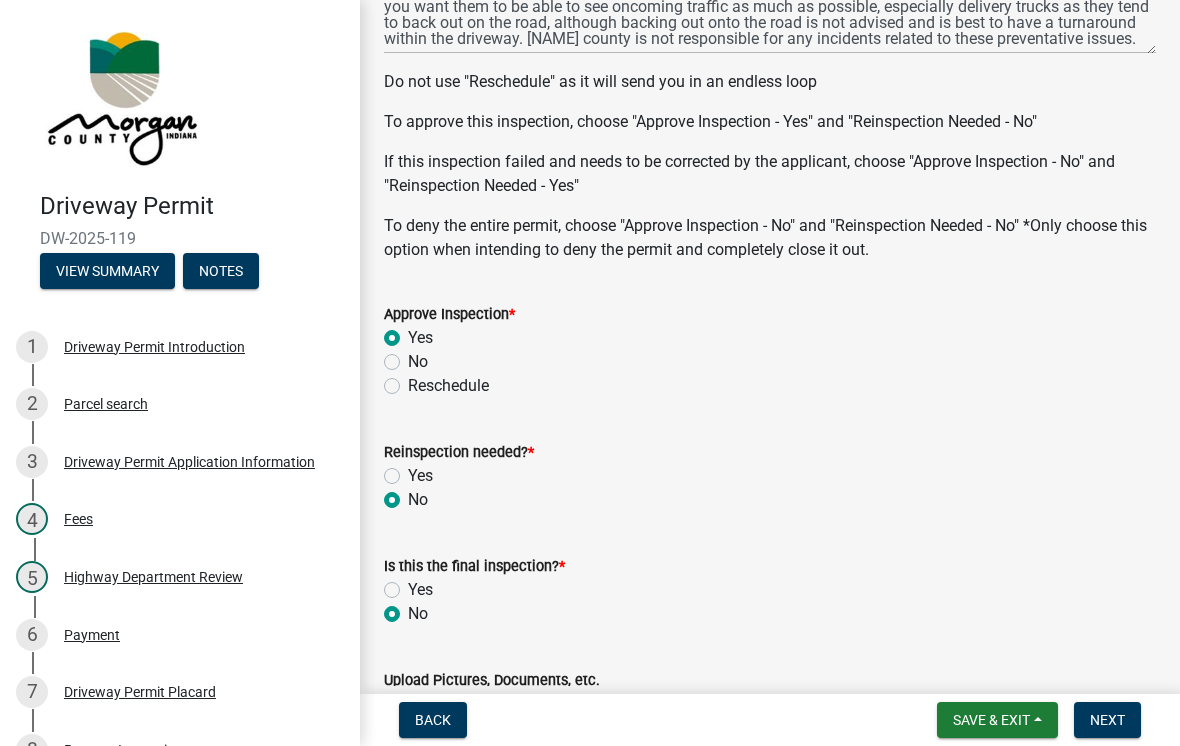 scroll, scrollTop: 16, scrollLeft: 0, axis: vertical 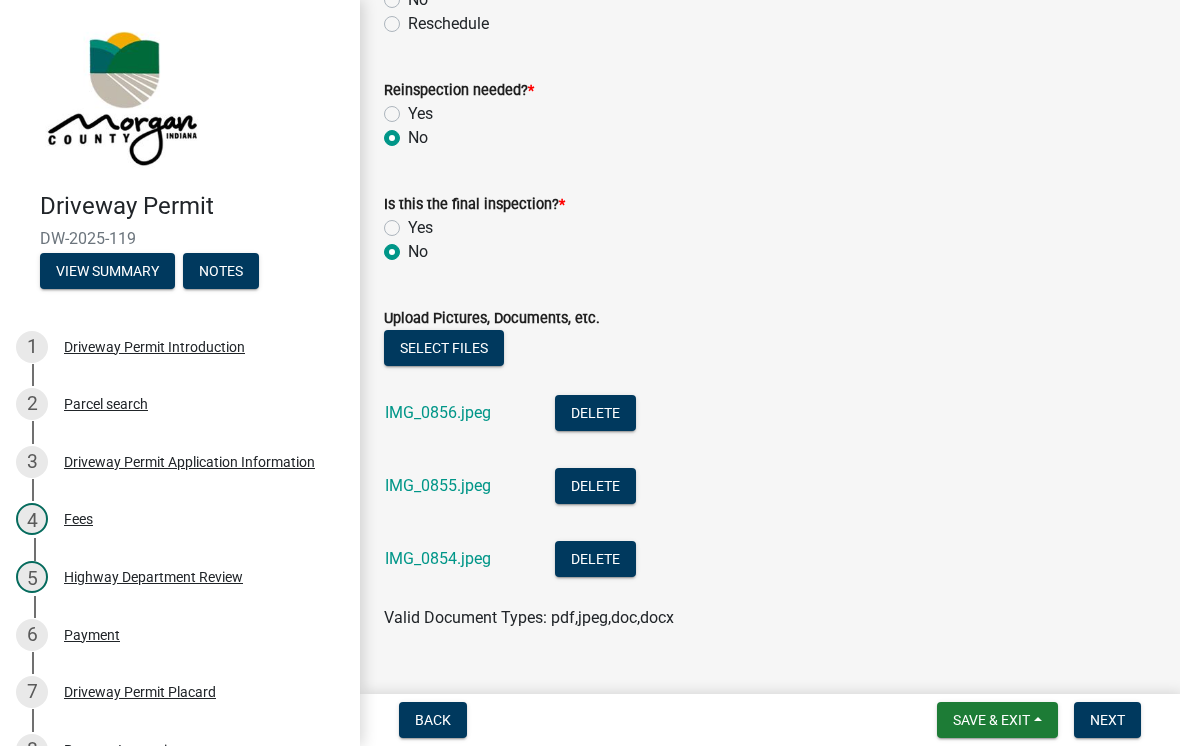 click on "IMG_0856.jpeg" 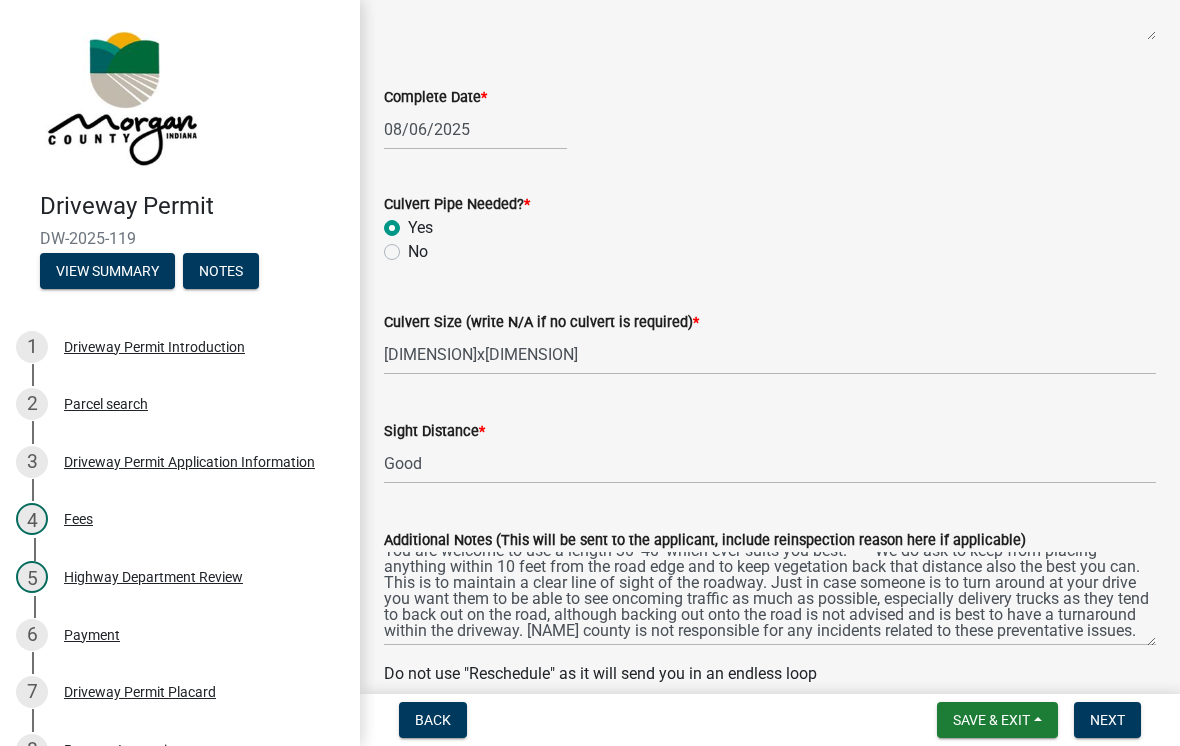 scroll, scrollTop: 377, scrollLeft: 0, axis: vertical 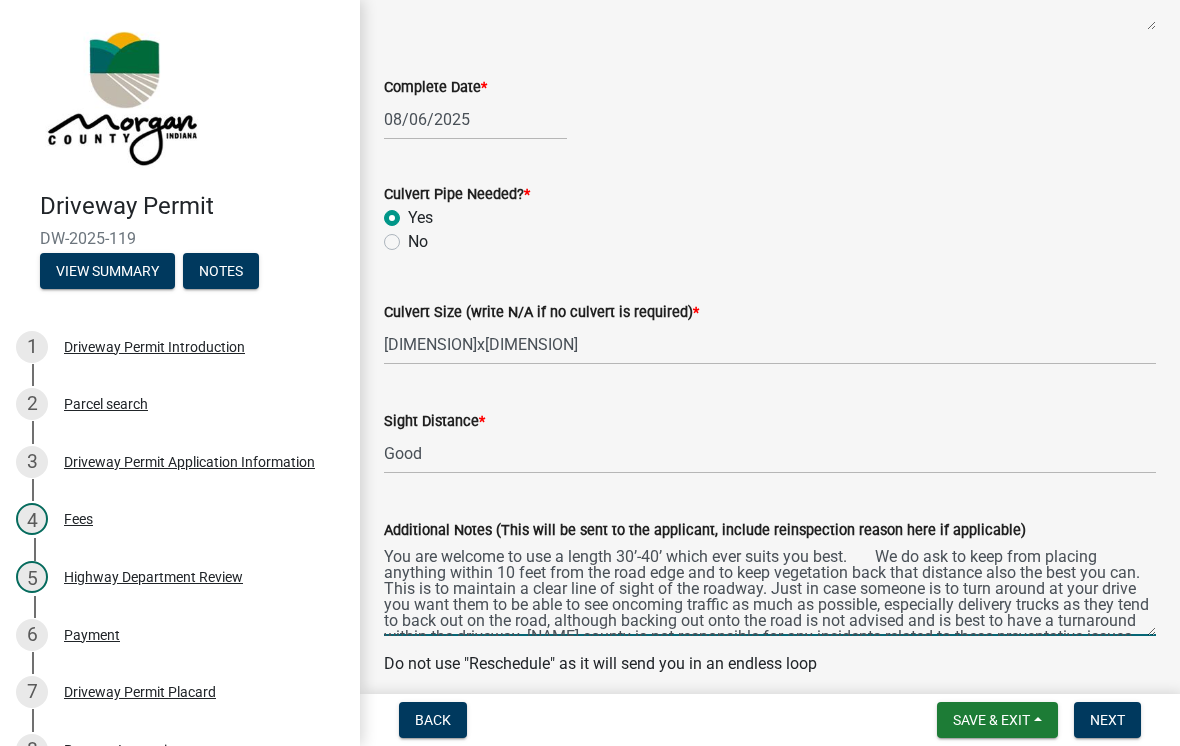 click on "You are welcome to use a length 30’-40’ which ever suits you best.       We do ask to keep from placing anything within 10 feet from the road edge and to keep vegetation back that distance also the best you can. This is to maintain a clear line of sight of the roadway. Just in case someone is to turn around at your drive you want them to be able to see oncoming traffic as much as possible, especially delivery trucks as they tend to back out on the road, although backing out onto the road is not advised and is best to have a turnaround within the driveway. [NAME] county is not responsible for any incidents related to these preventative issues." at bounding box center [770, 589] 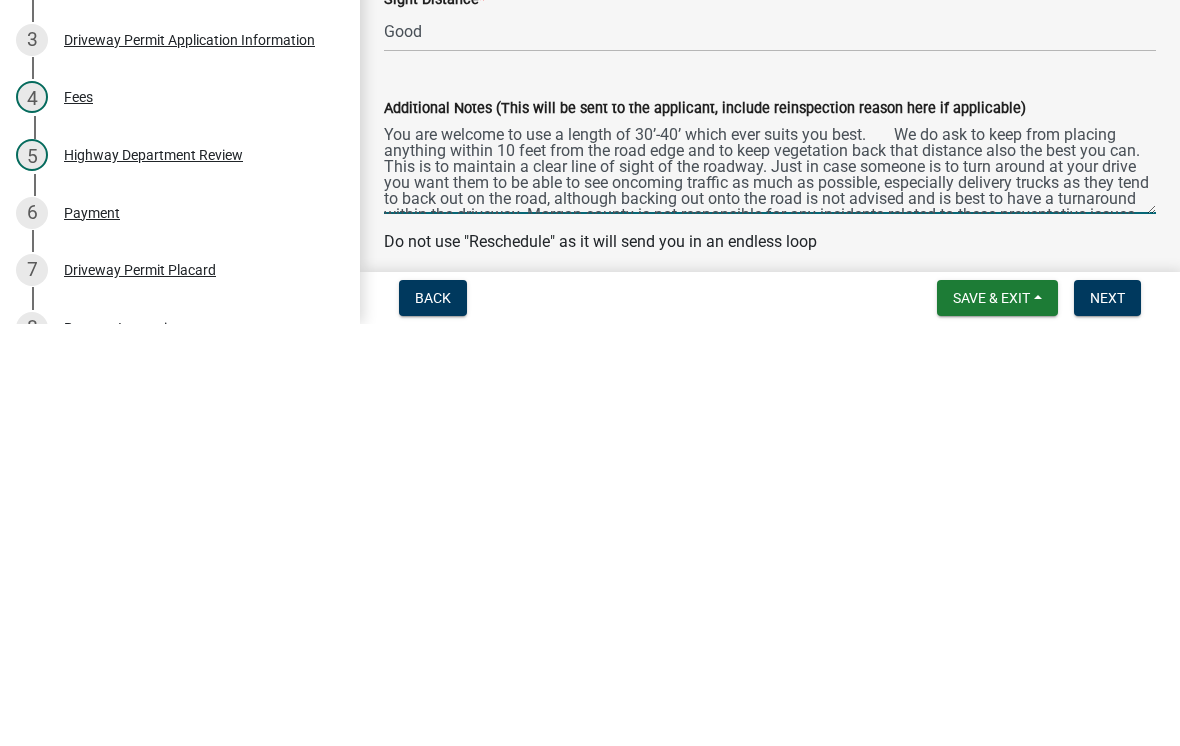 click on "You are welcome to use a length of 30’-40’ which ever suits you best.       We do ask to keep from placing anything within 10 feet from the road edge and to keep vegetation back that distance also the best you can. This is to maintain a clear line of sight of the roadway. Just in case someone is to turn around at your drive you want them to be able to see oncoming traffic as much as possible, especially delivery trucks as they tend to back out on the road, although backing out onto the road is not advised and is best to have a turnaround within the driveway. Morgan county is not responsible for any incidents related to these preventative issues." at bounding box center [770, 589] 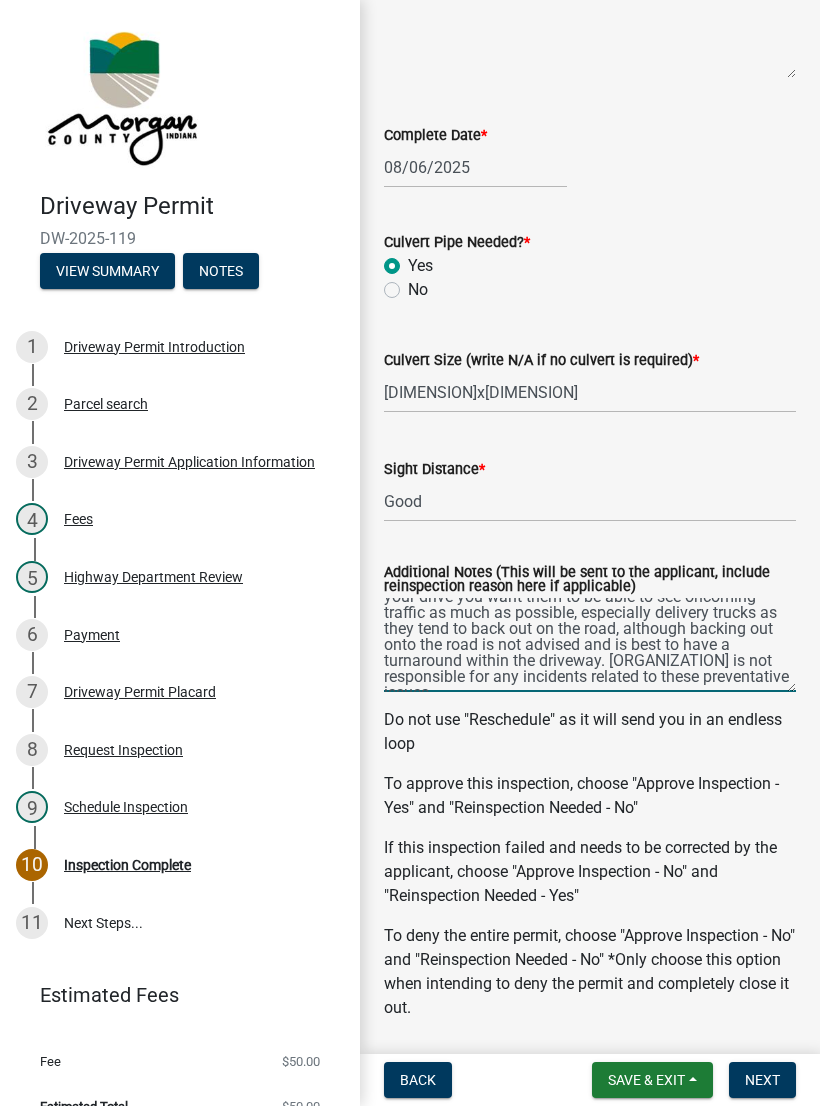 scroll, scrollTop: 112, scrollLeft: 0, axis: vertical 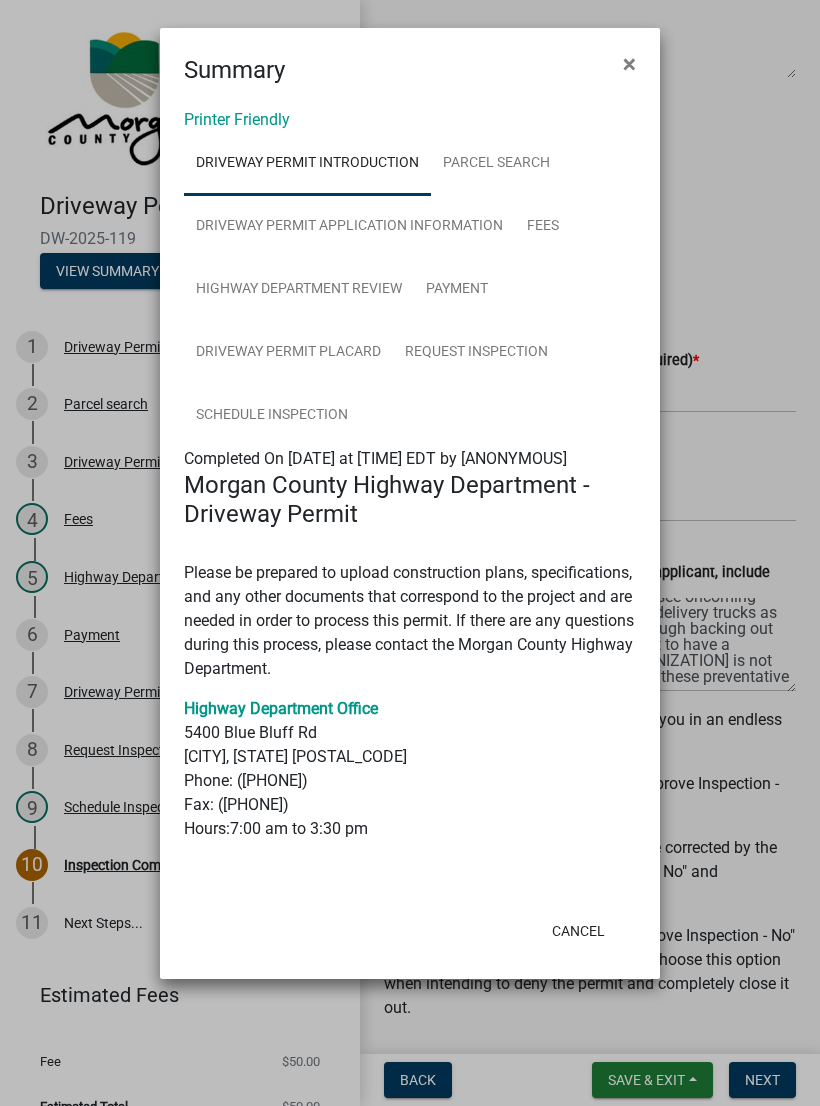 click on "Summary × Printer Friendly Driveway Permit Introduction Parcel search Driveway Permit Application Information Fees Highway Department Review Payment Driveway Permit Placard Request Inspection Schedule Inspection Completed On Monday, [DATE] at 12:21 PM EDT by Anonymous Morgan County Highway Department - Driveway Permit Please be prepared to upload construction plans, specifications, and any other documents that correspond to the project and are needed in order to process this permit. If there are any questions during this process, please contact the Morgan County Highway Department. Highway Department Office [NUMBER] [STREET] [CITY], [STATE] [POSTAL_CODE] Phone: [PHONE] Fax: [PHONE] Hours:7:00 am to 3:30 pm Completed On Monday, [DATE] at 12:22 PM EDT by Anonymous Zoom in Zoom out Find my location Powered by Esri 0, 0 Loading... ParcelID Address City OwnerName Acres 55-07-34-400-005.000-018 161 N LEITZMAN RD PARAGON HENSLEY JEANNIE D 4.629 Residential Field Zoom in Zoom out" 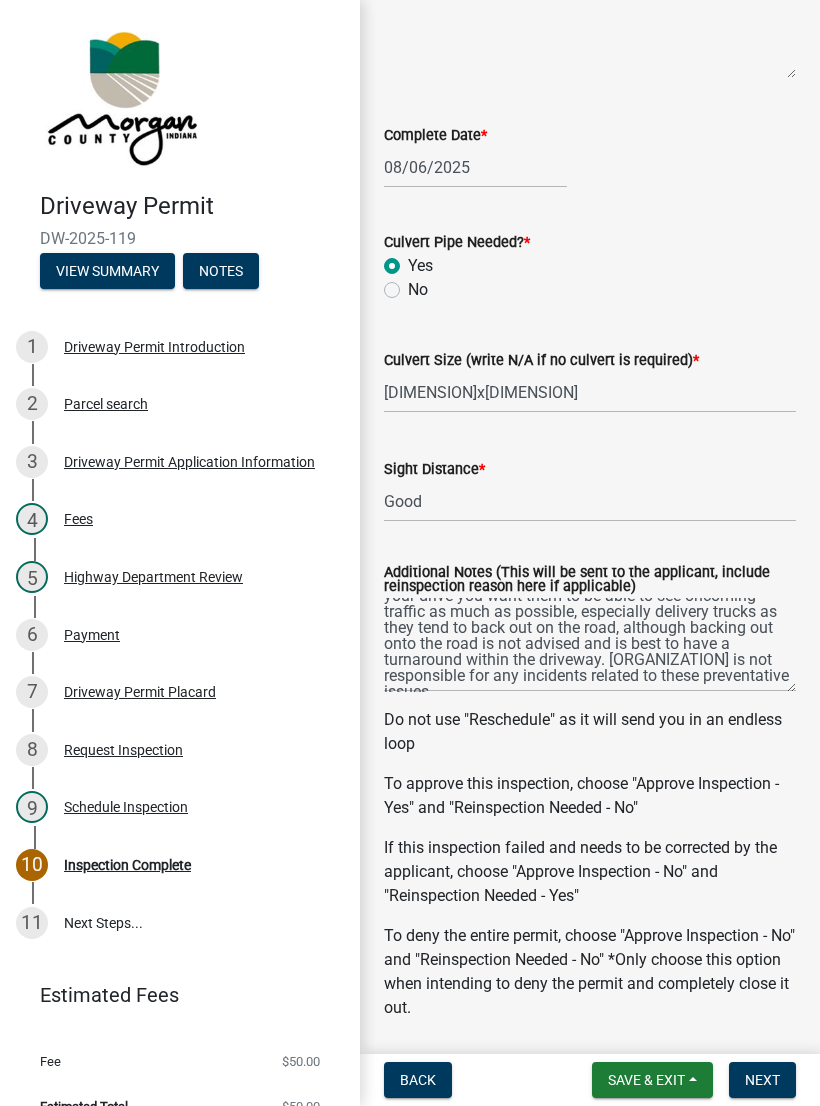 scroll, scrollTop: 112, scrollLeft: 0, axis: vertical 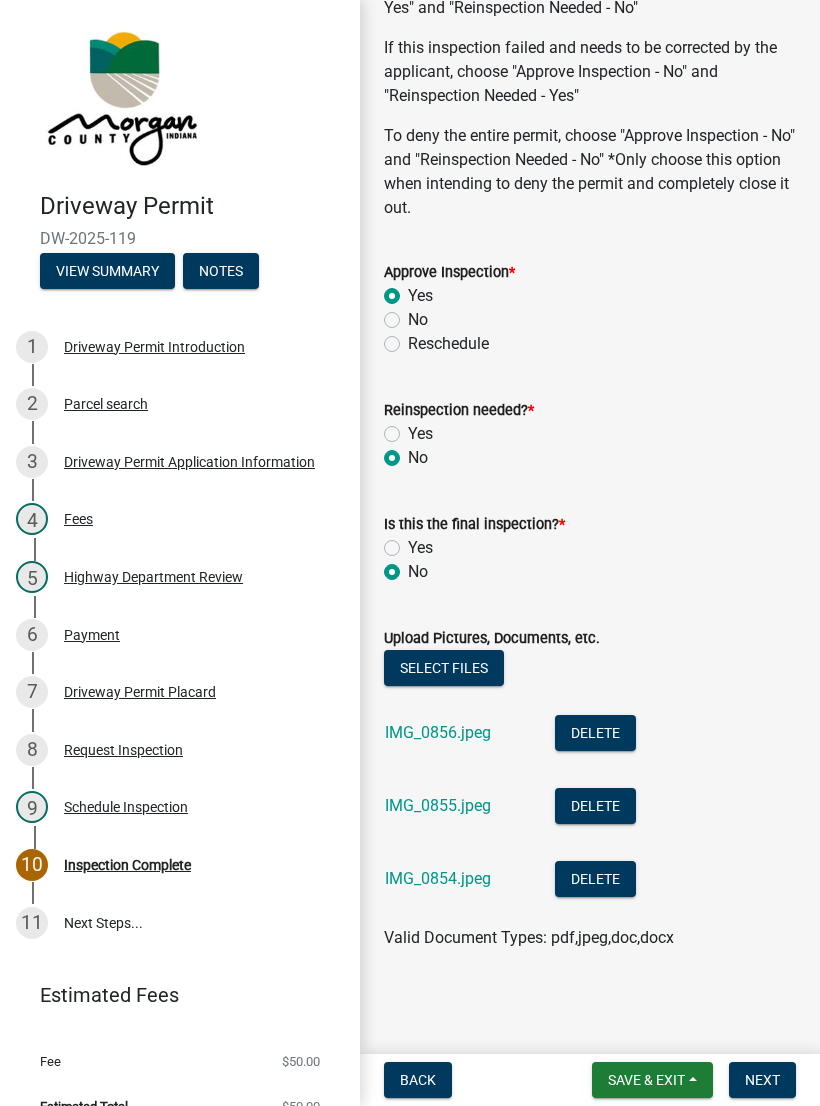 click on "IMG_0856.jpeg" 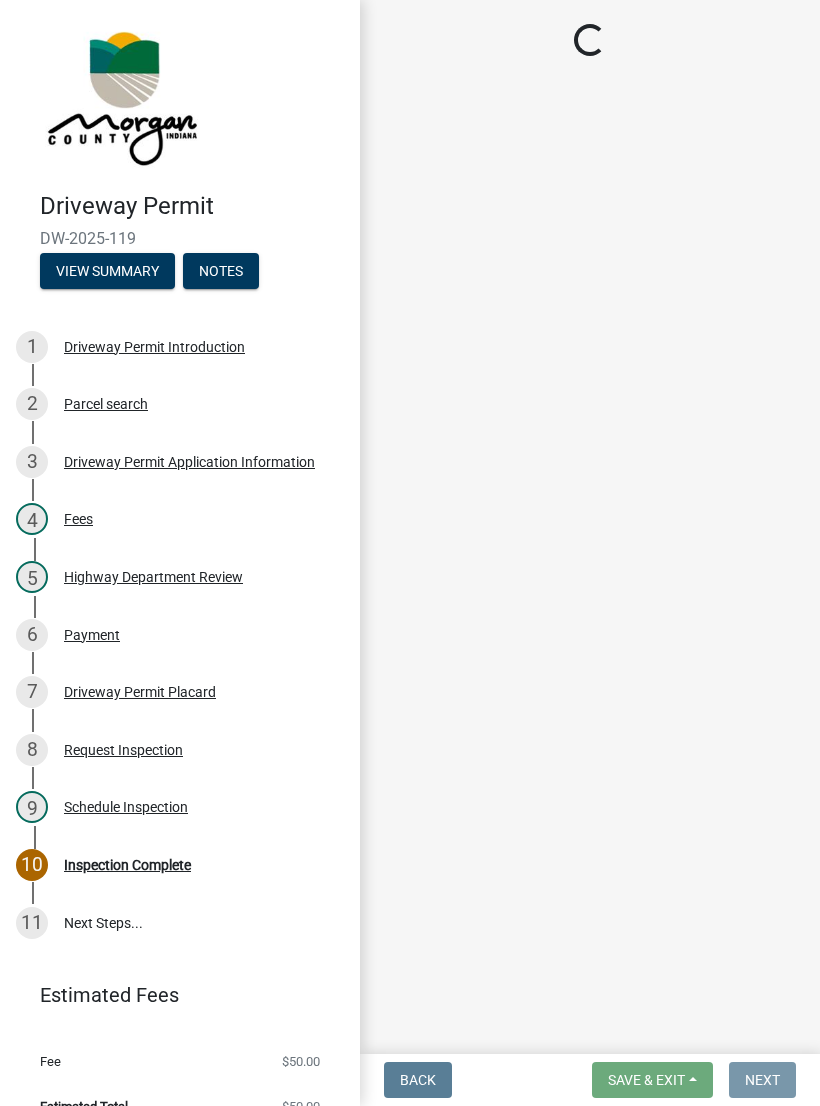 scroll, scrollTop: 0, scrollLeft: 0, axis: both 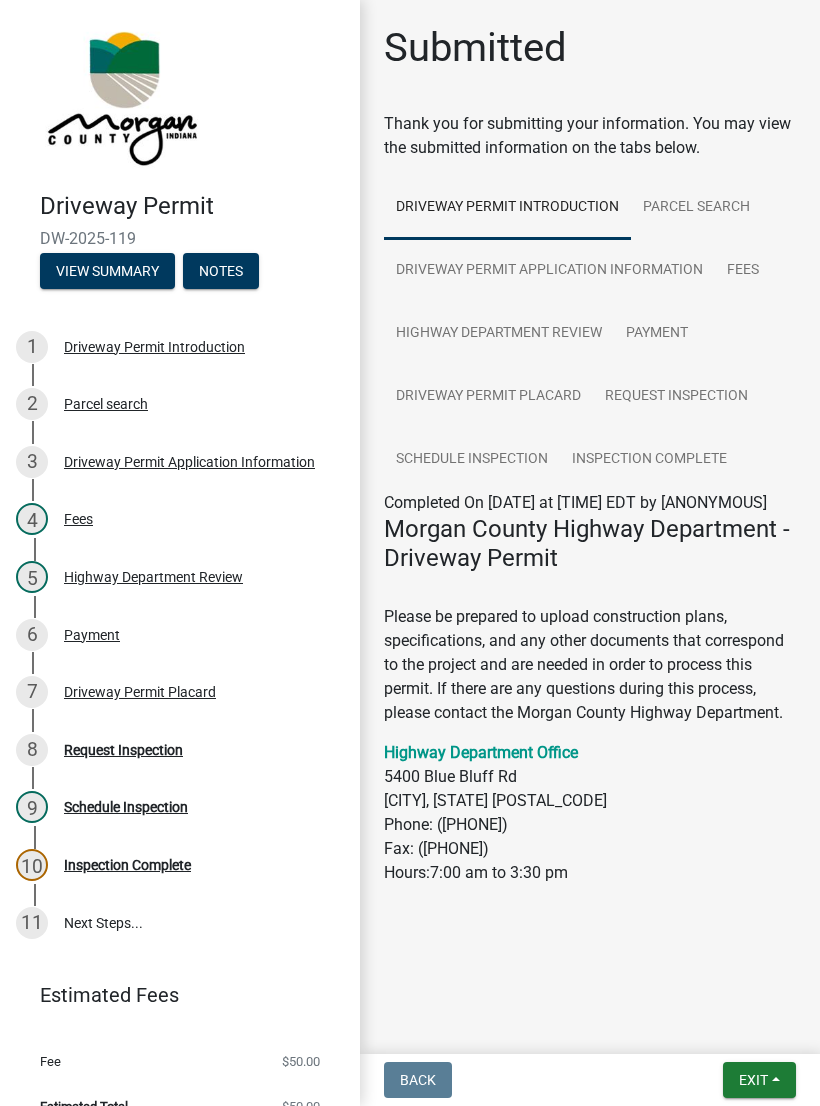 click on "Exit" at bounding box center [759, 1080] 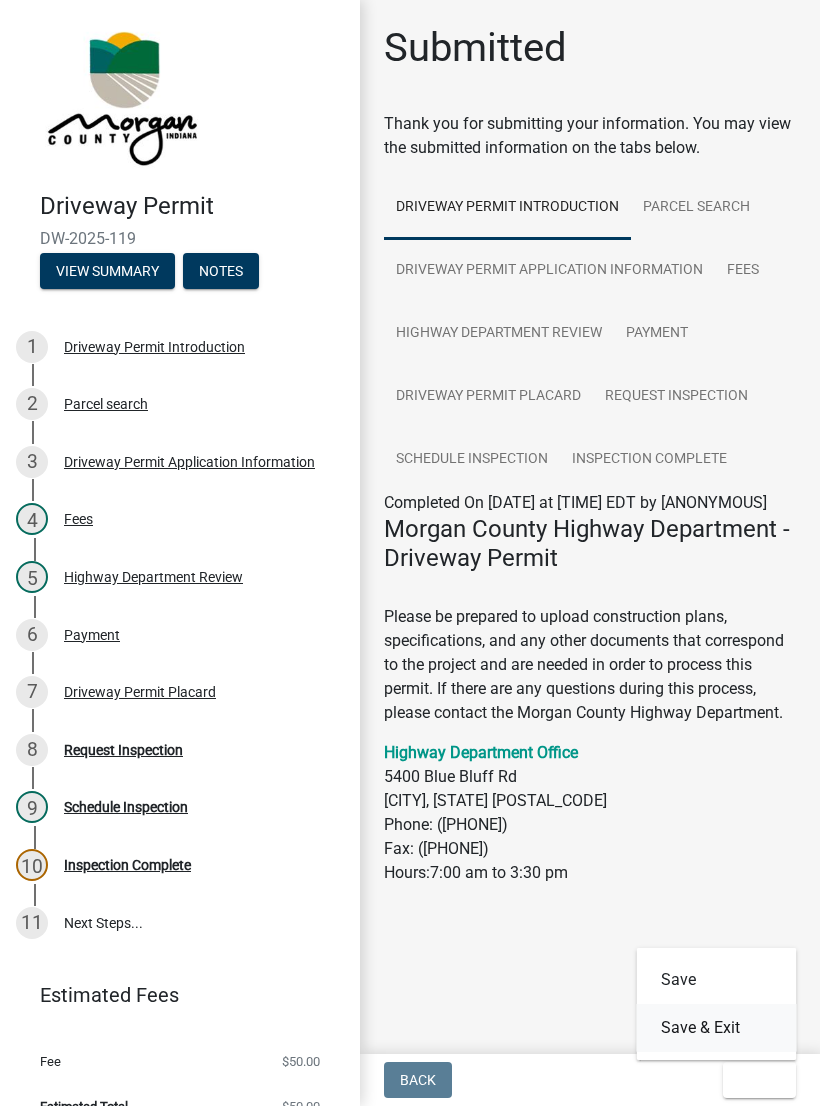 click on "Save & Exit" at bounding box center (717, 1028) 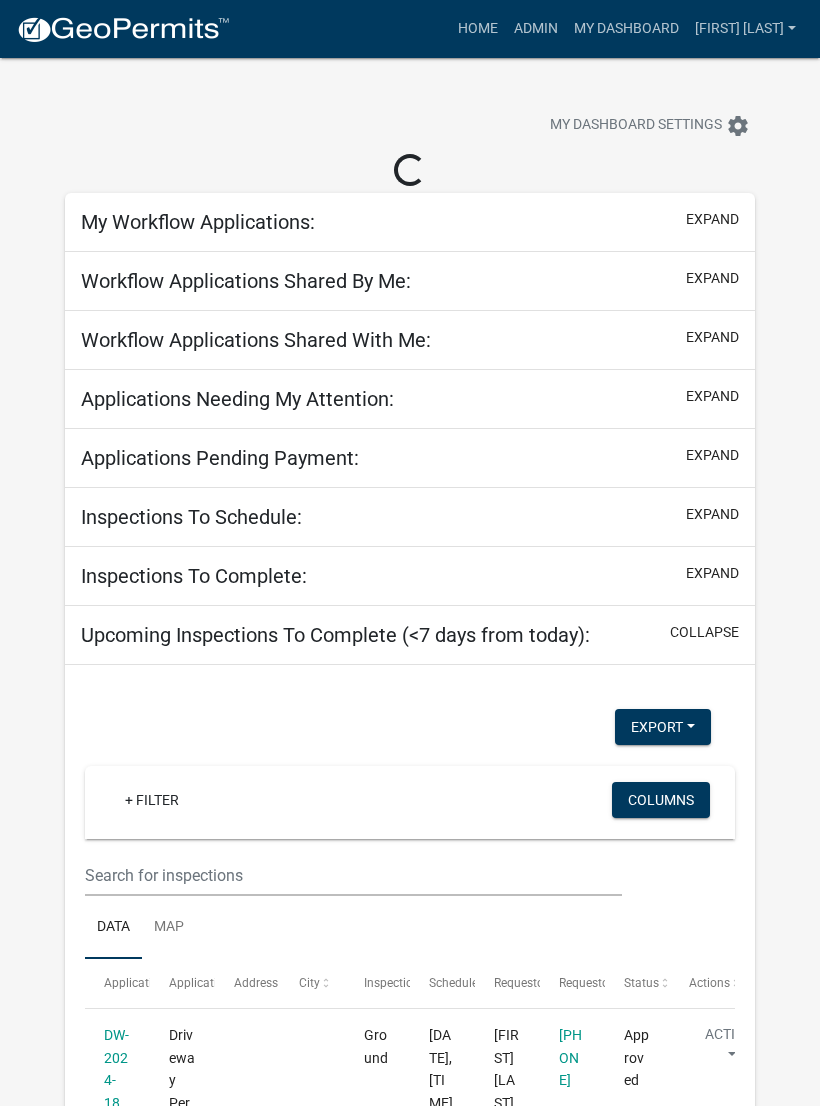 select on "3: 100" 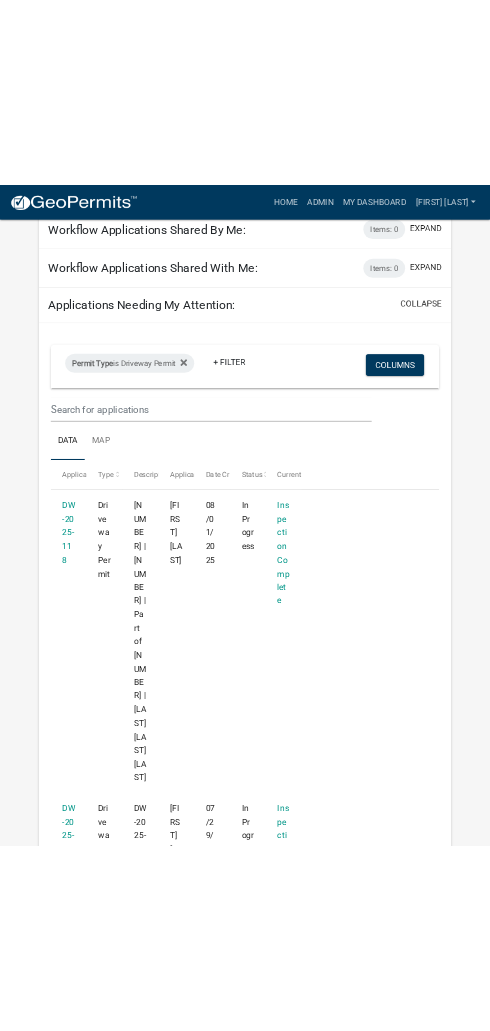 scroll, scrollTop: 0, scrollLeft: 0, axis: both 